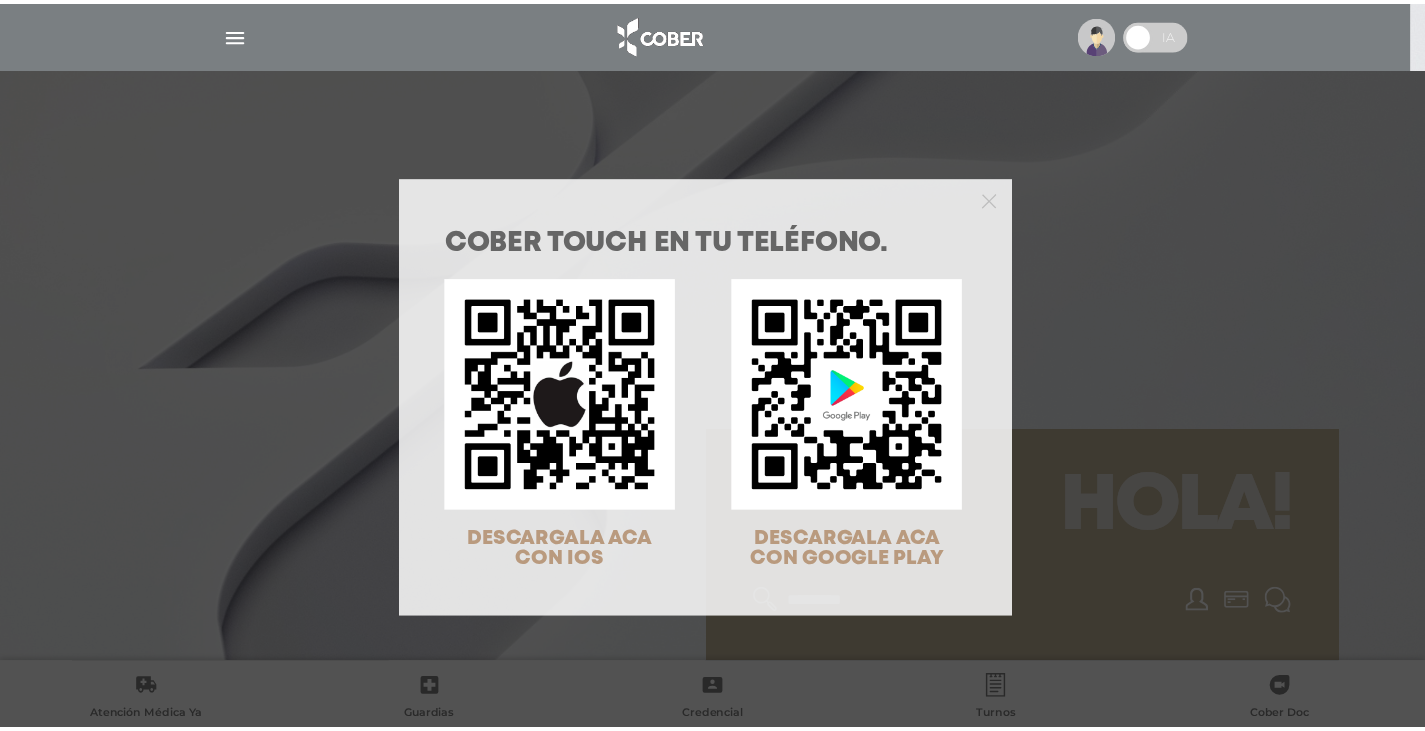 scroll, scrollTop: 0, scrollLeft: 0, axis: both 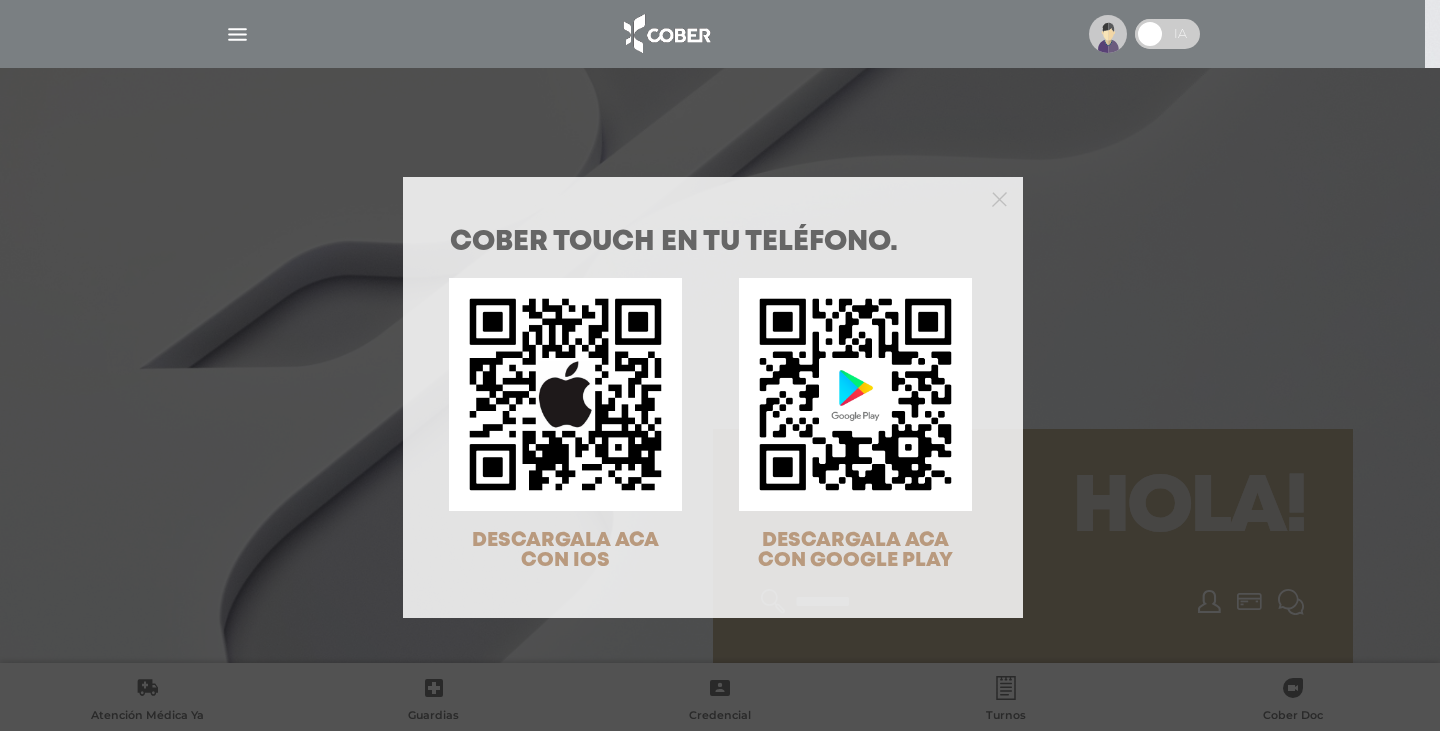 click on "COBER TOUCH en tu teléfono.
DESCARGALA ACA CON IOS
DESCARGALA ACA CON GOOGLE PLAY" at bounding box center (720, 365) 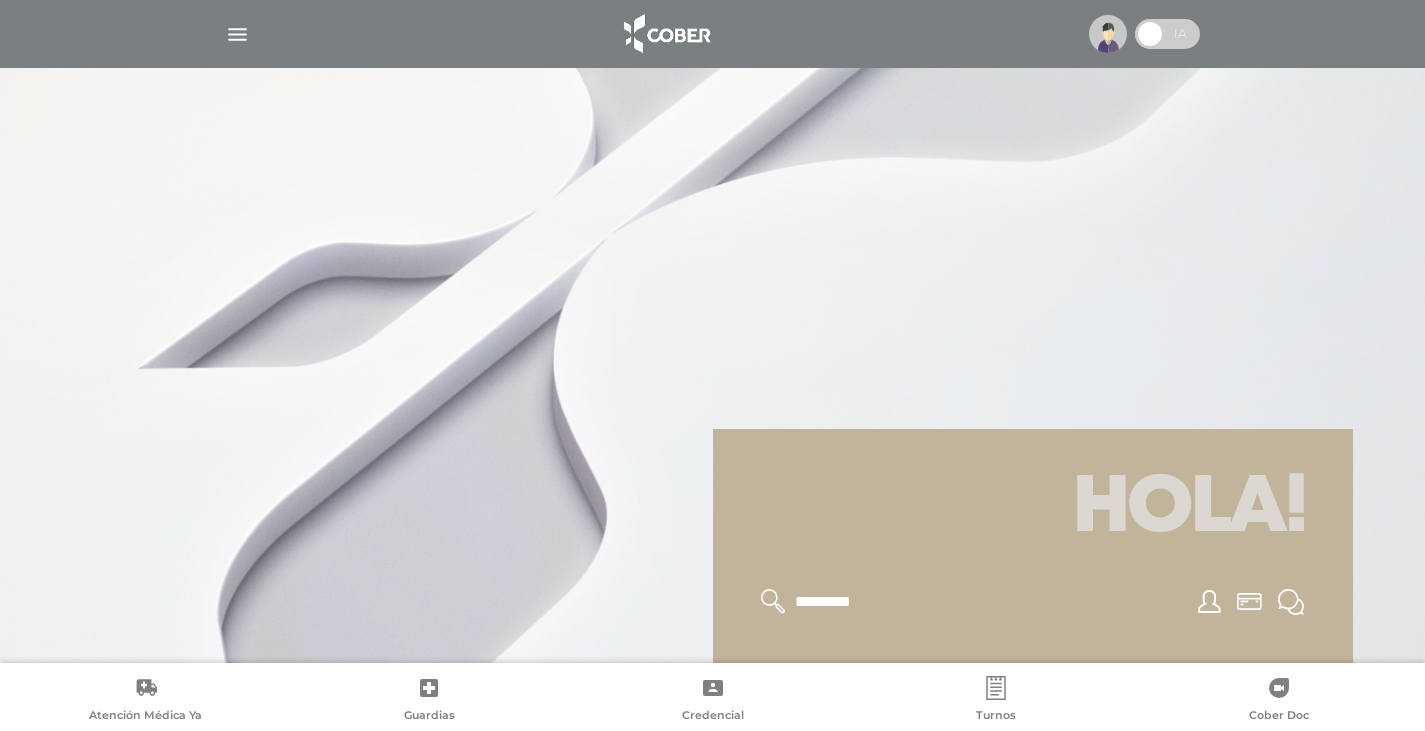 click at bounding box center [1108, 34] 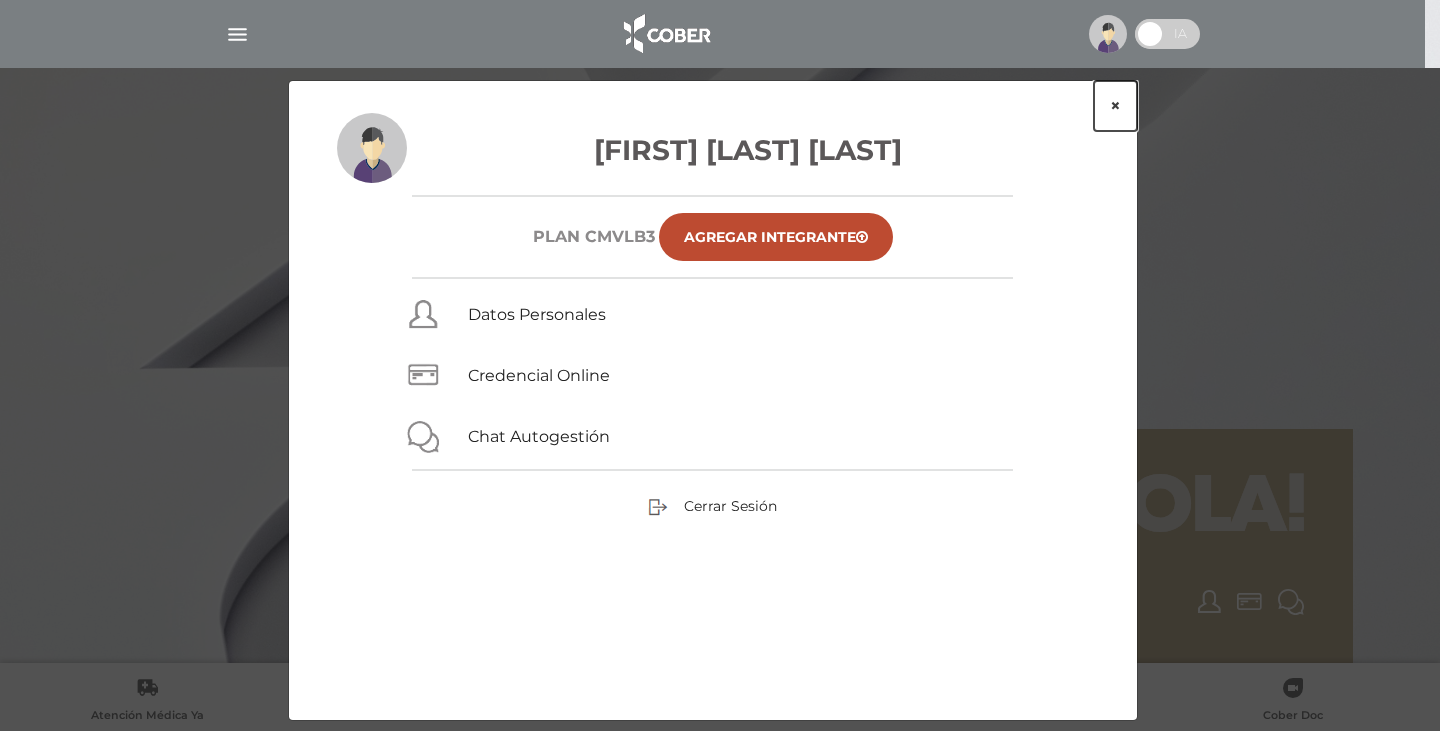 click on "×" at bounding box center (1115, 106) 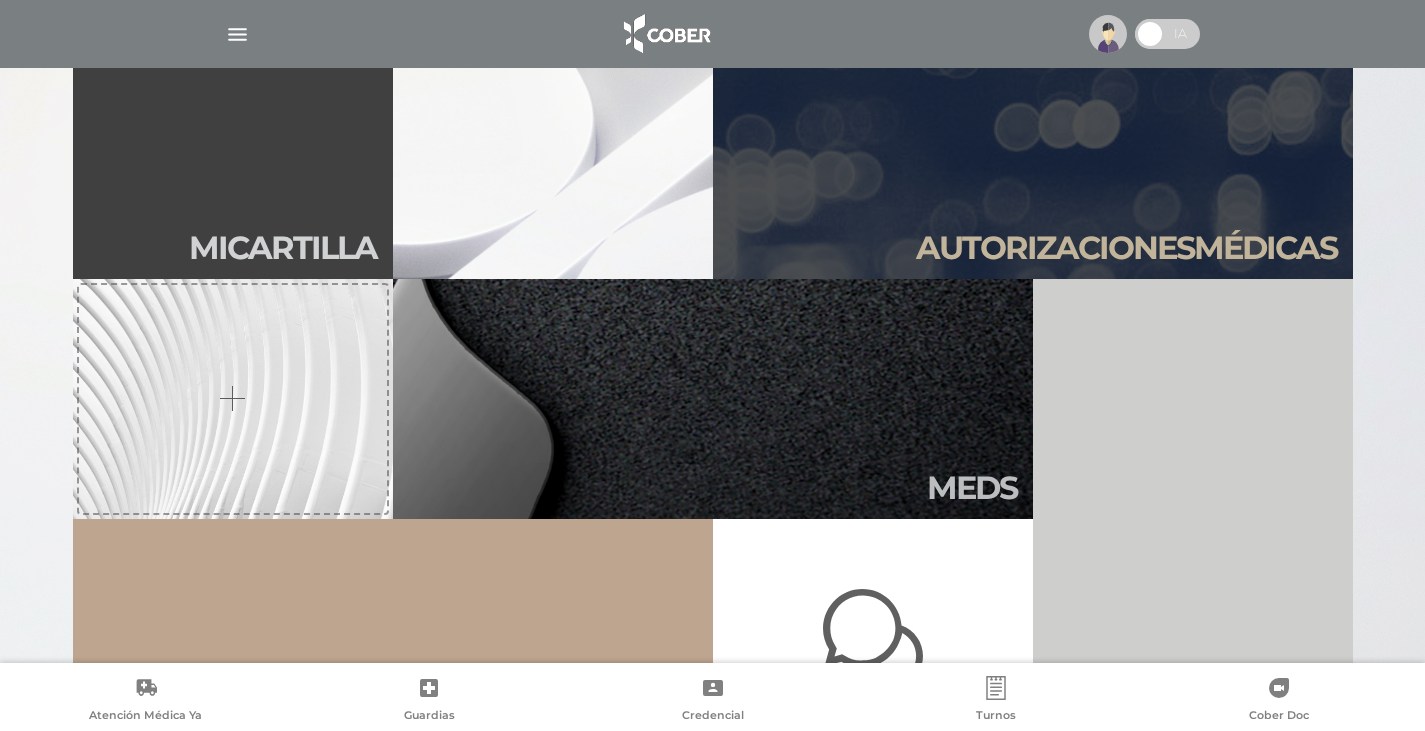 scroll, scrollTop: 600, scrollLeft: 0, axis: vertical 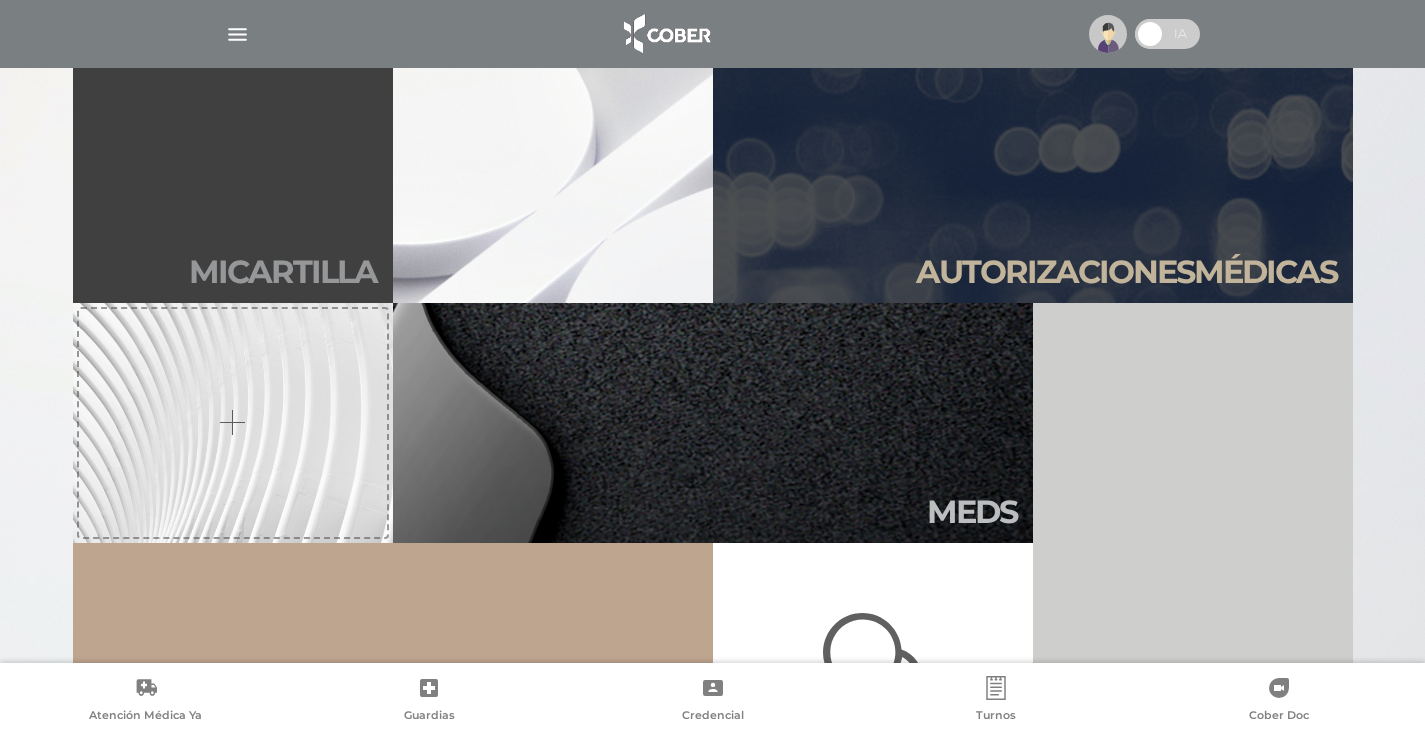 click on "Mi  car tilla" at bounding box center (233, 183) 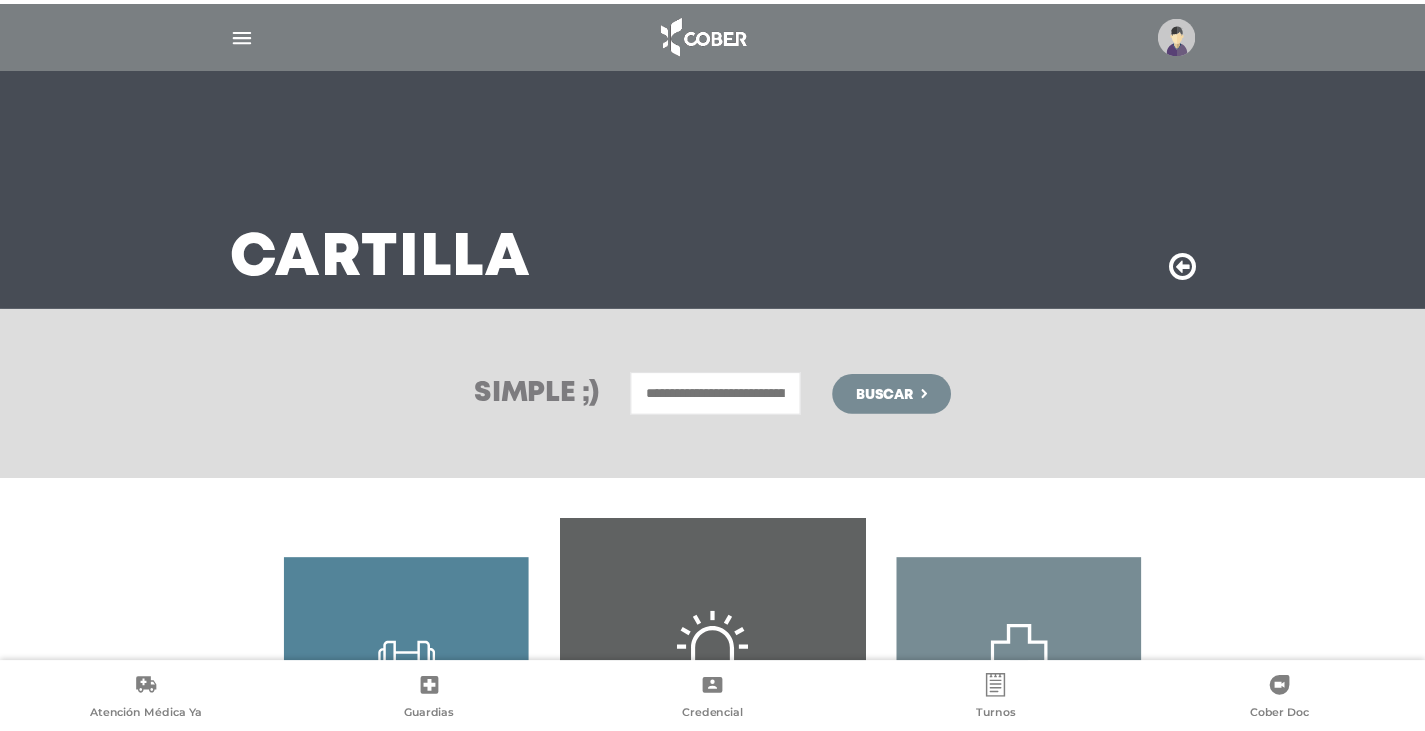 scroll, scrollTop: 0, scrollLeft: 0, axis: both 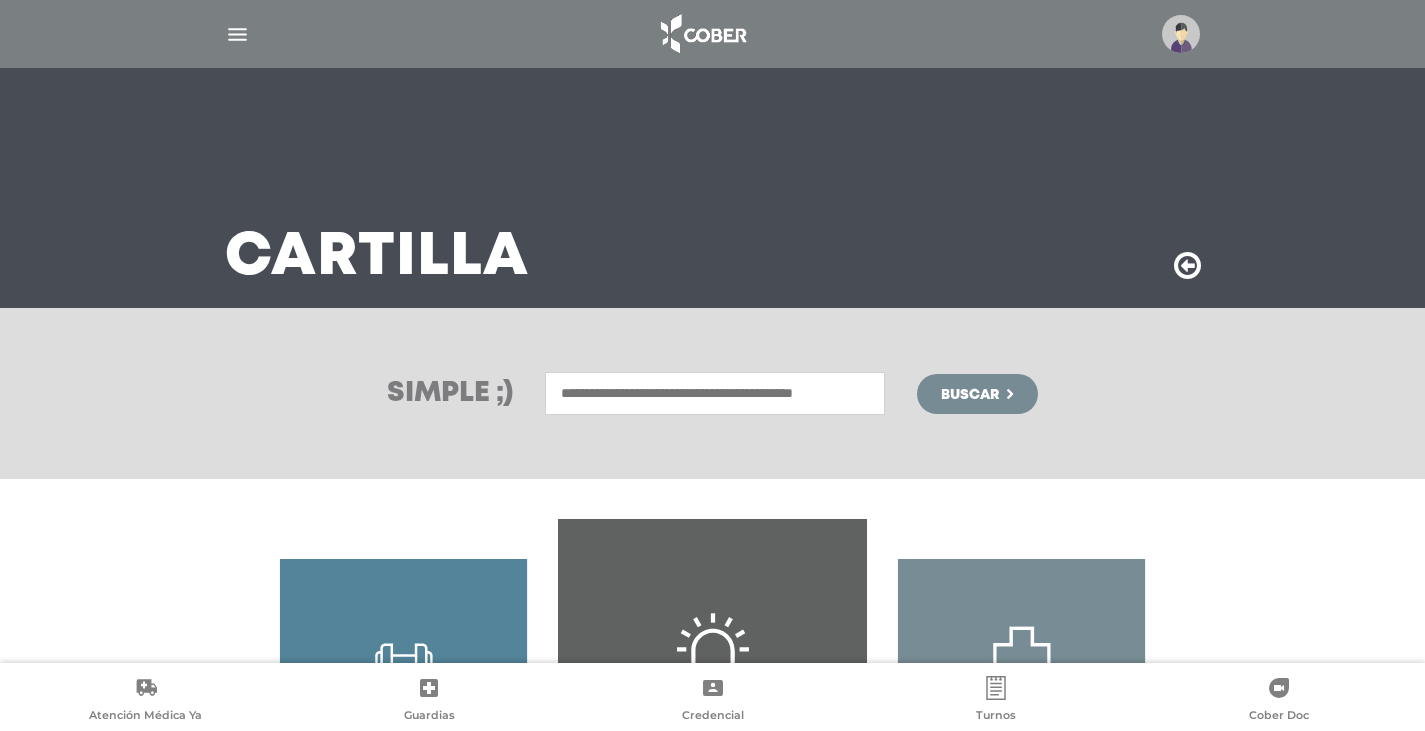 click at bounding box center (715, 393) 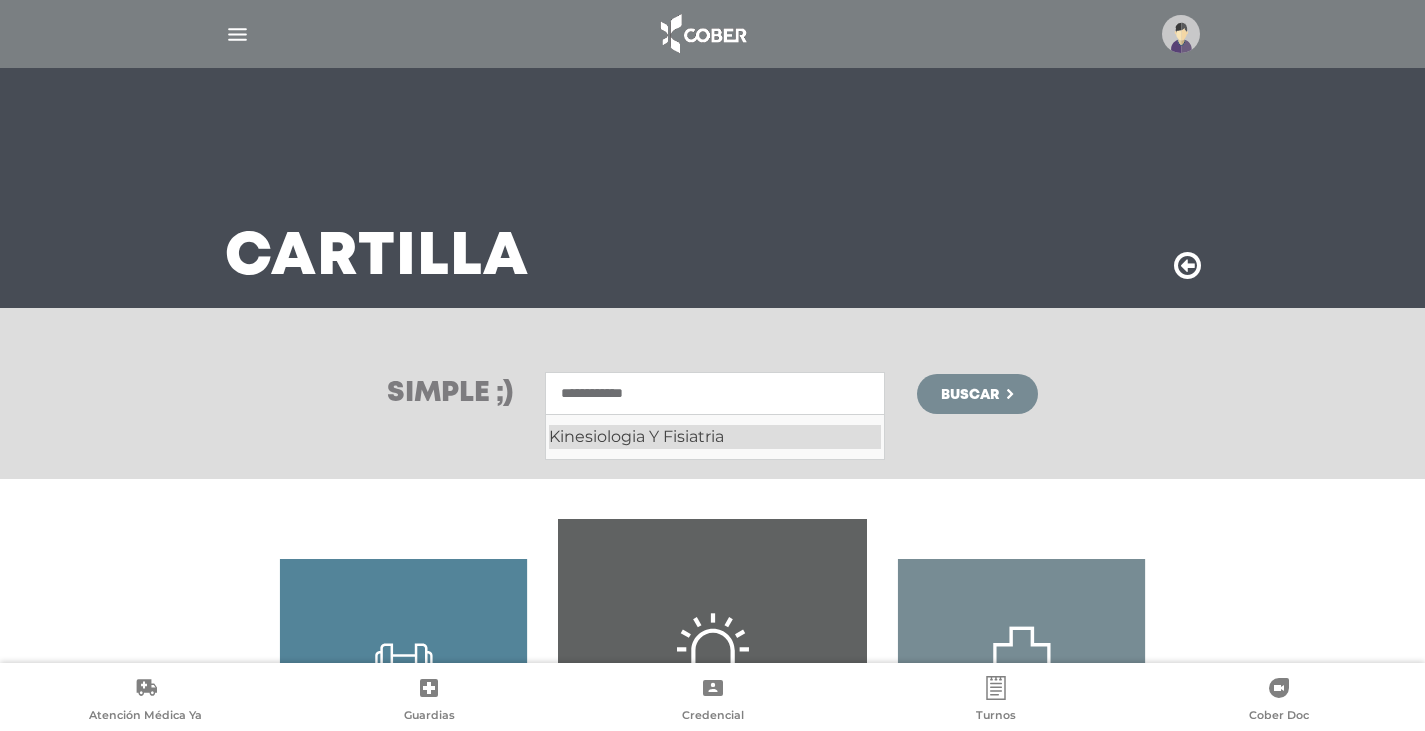 click on "Kinesiologia Y Fisiatria" at bounding box center (715, 437) 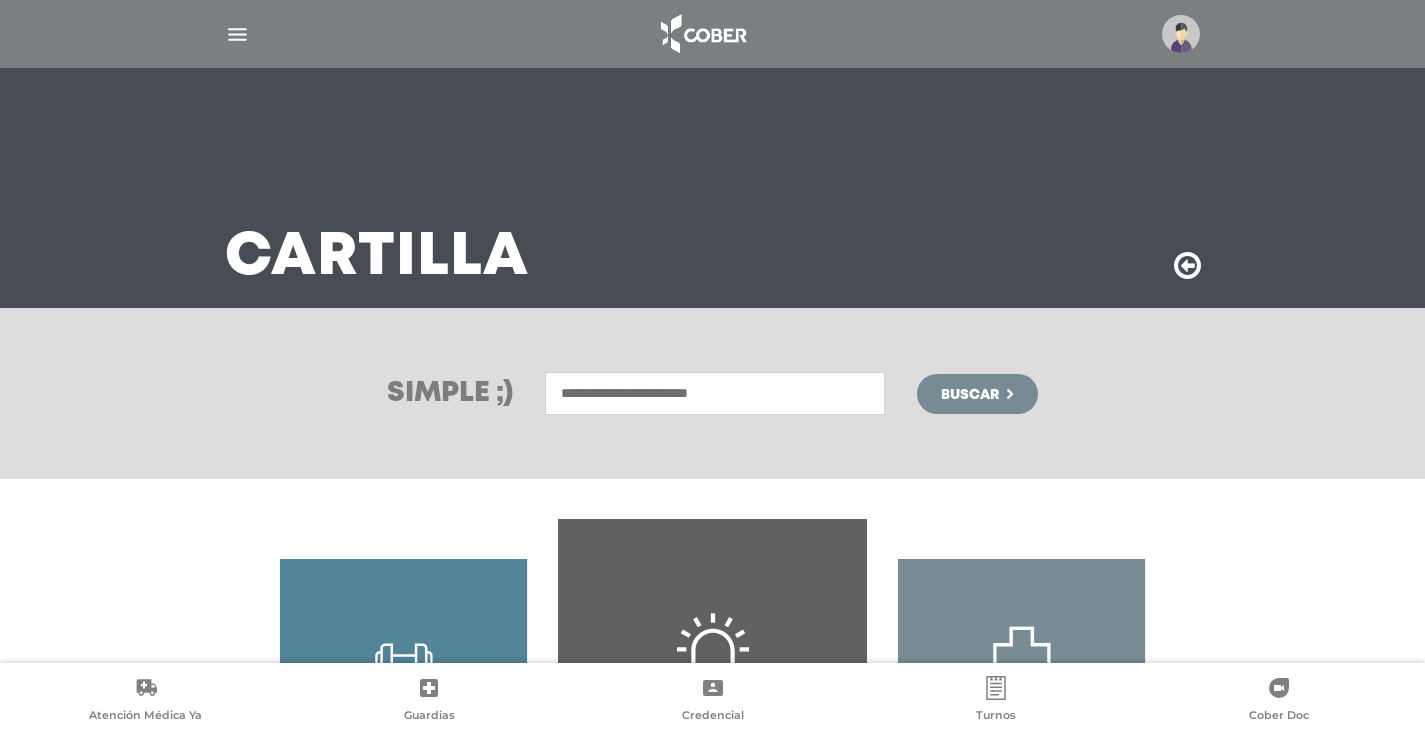 type on "**********" 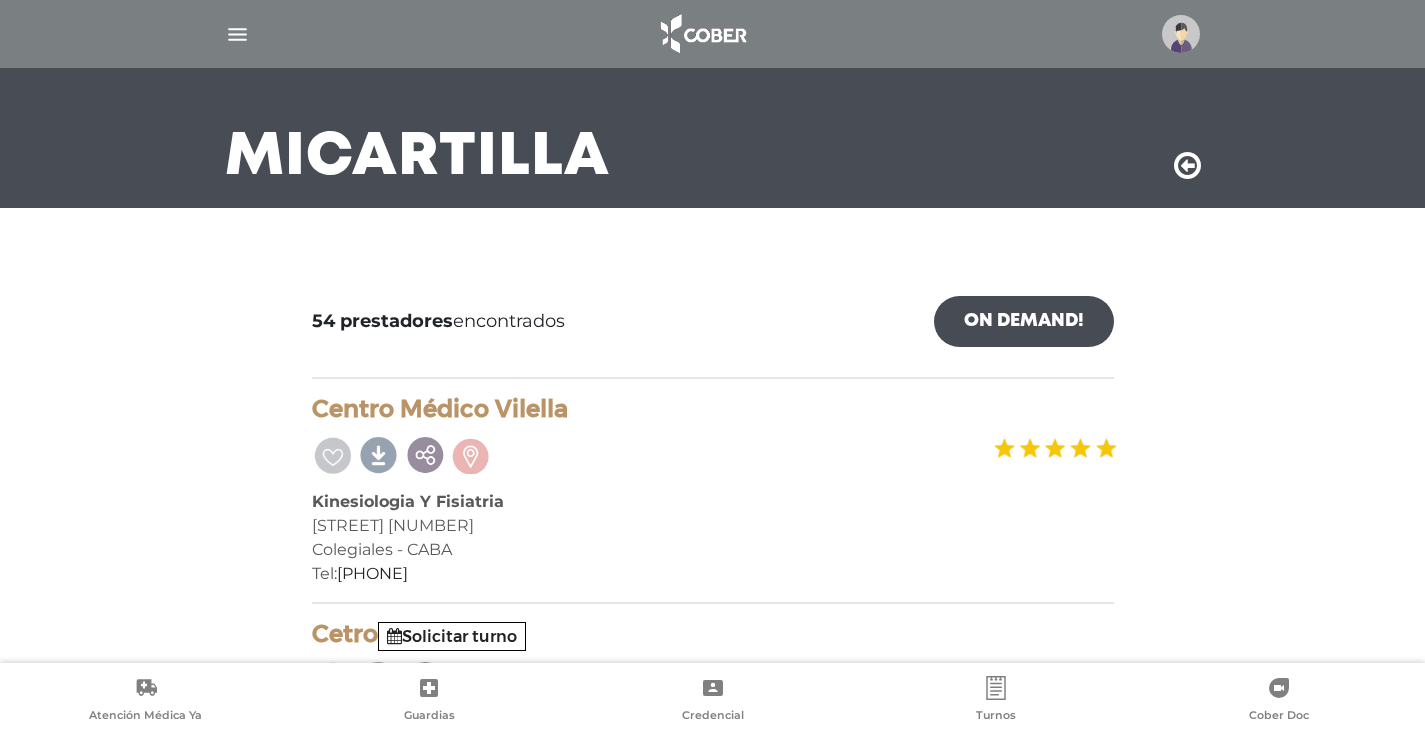 scroll, scrollTop: 200, scrollLeft: 0, axis: vertical 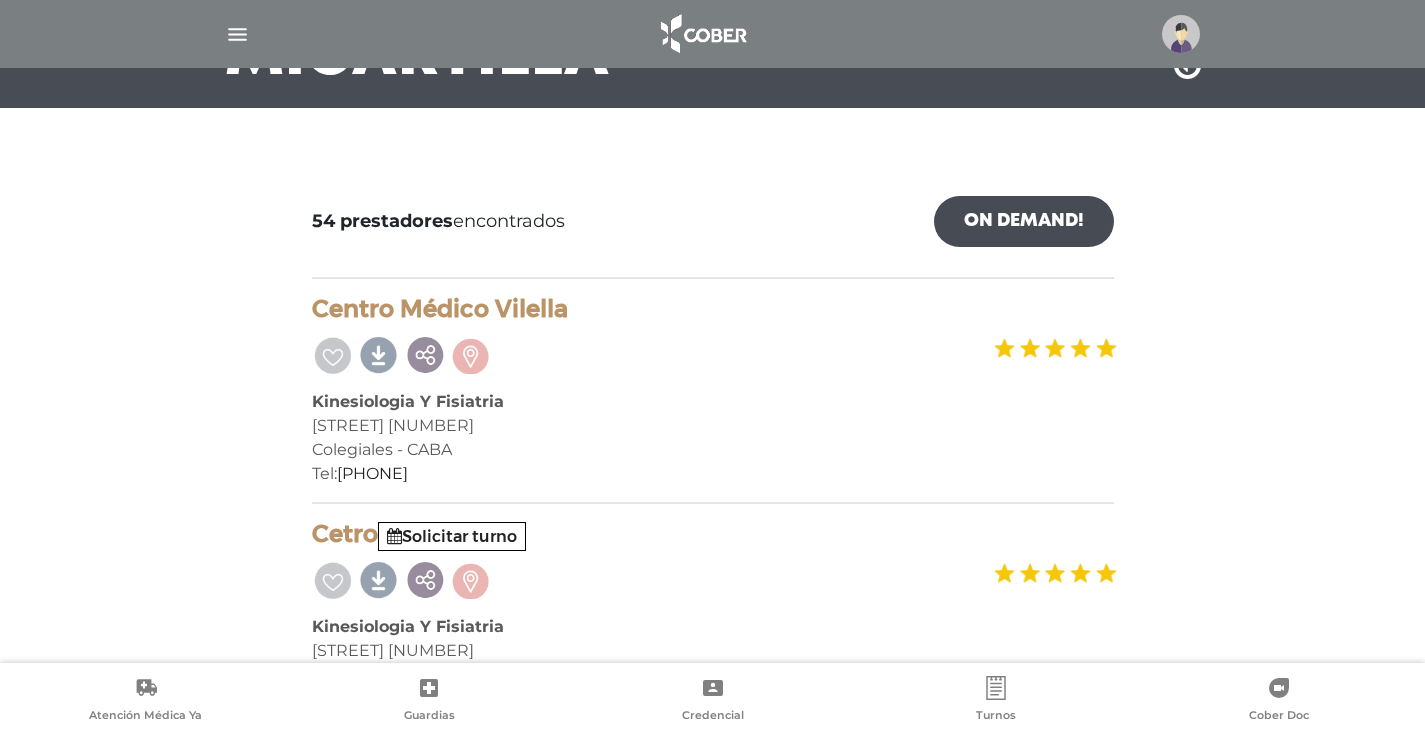 click on "On Demand!" at bounding box center [1024, 221] 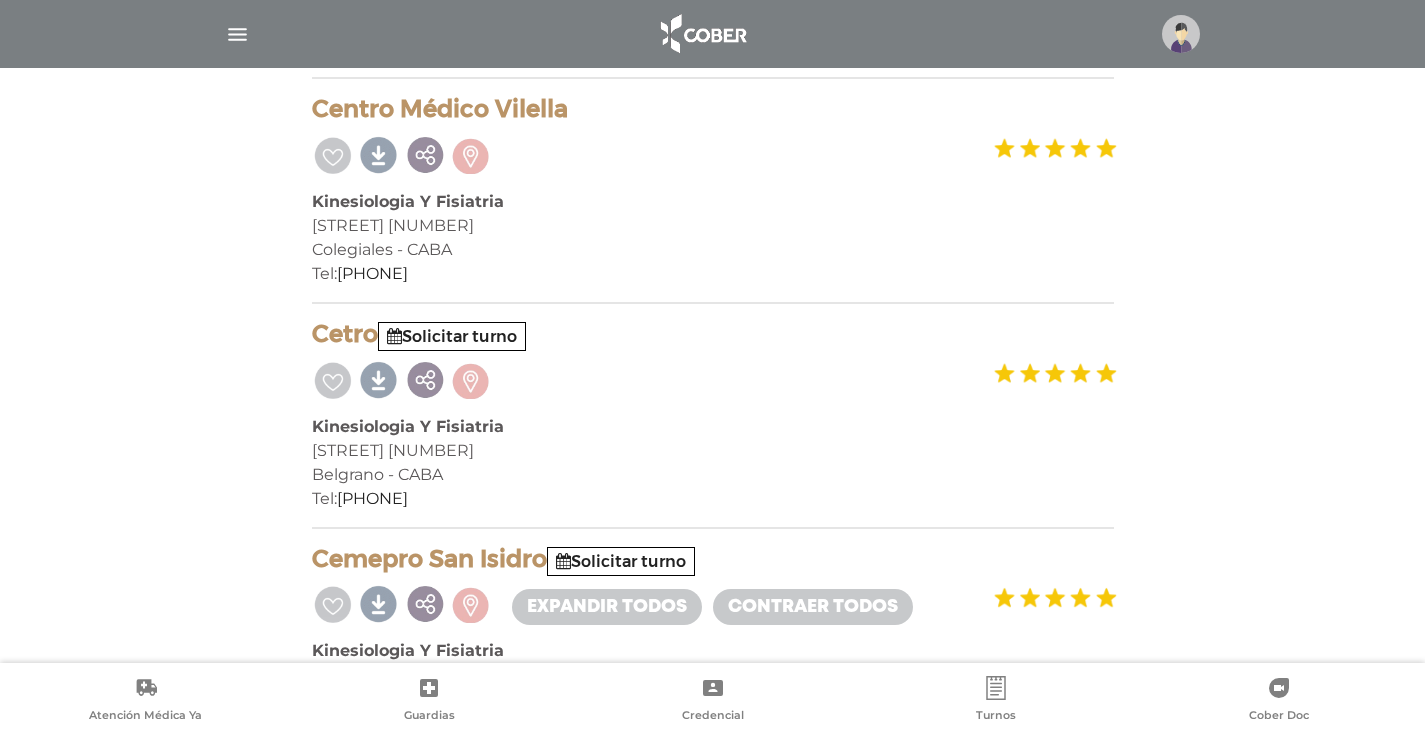 scroll, scrollTop: 500, scrollLeft: 0, axis: vertical 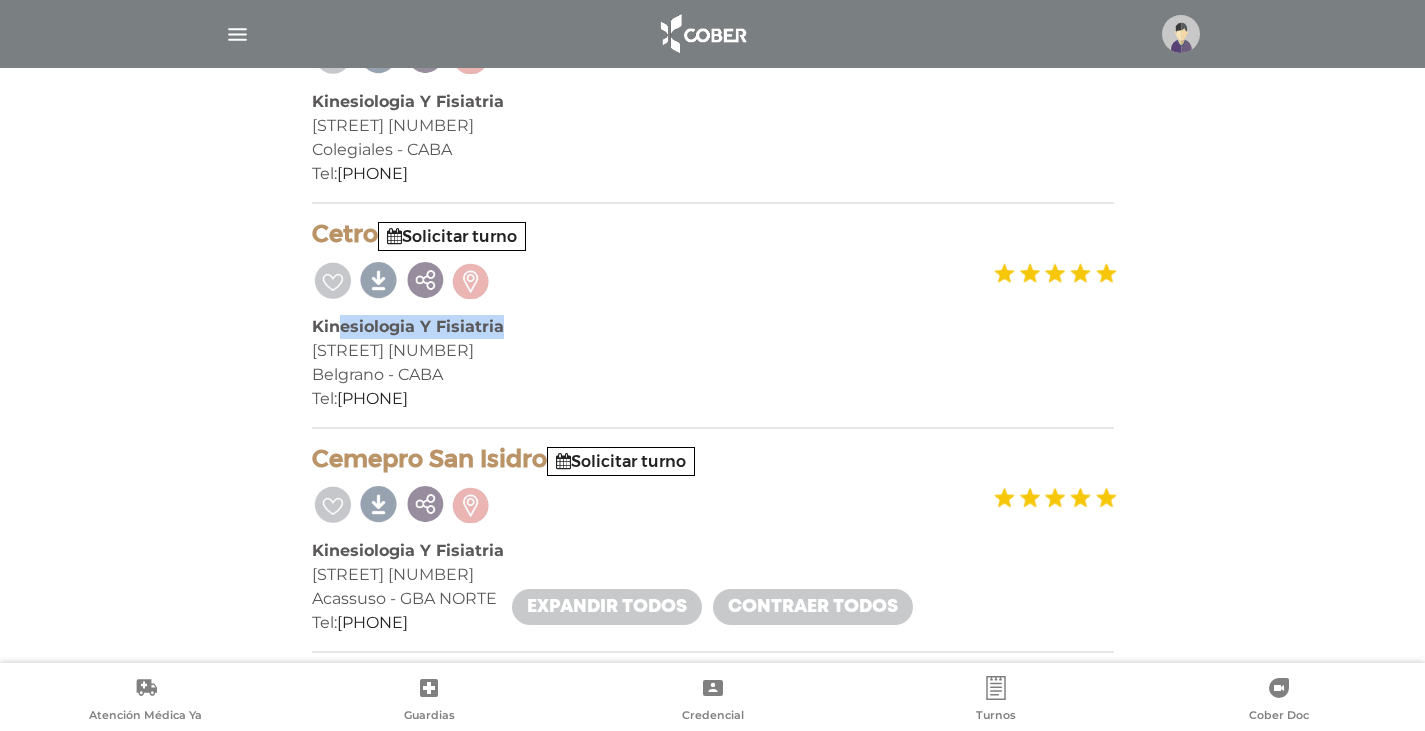 drag, startPoint x: 337, startPoint y: 332, endPoint x: 503, endPoint y: 329, distance: 166.0271 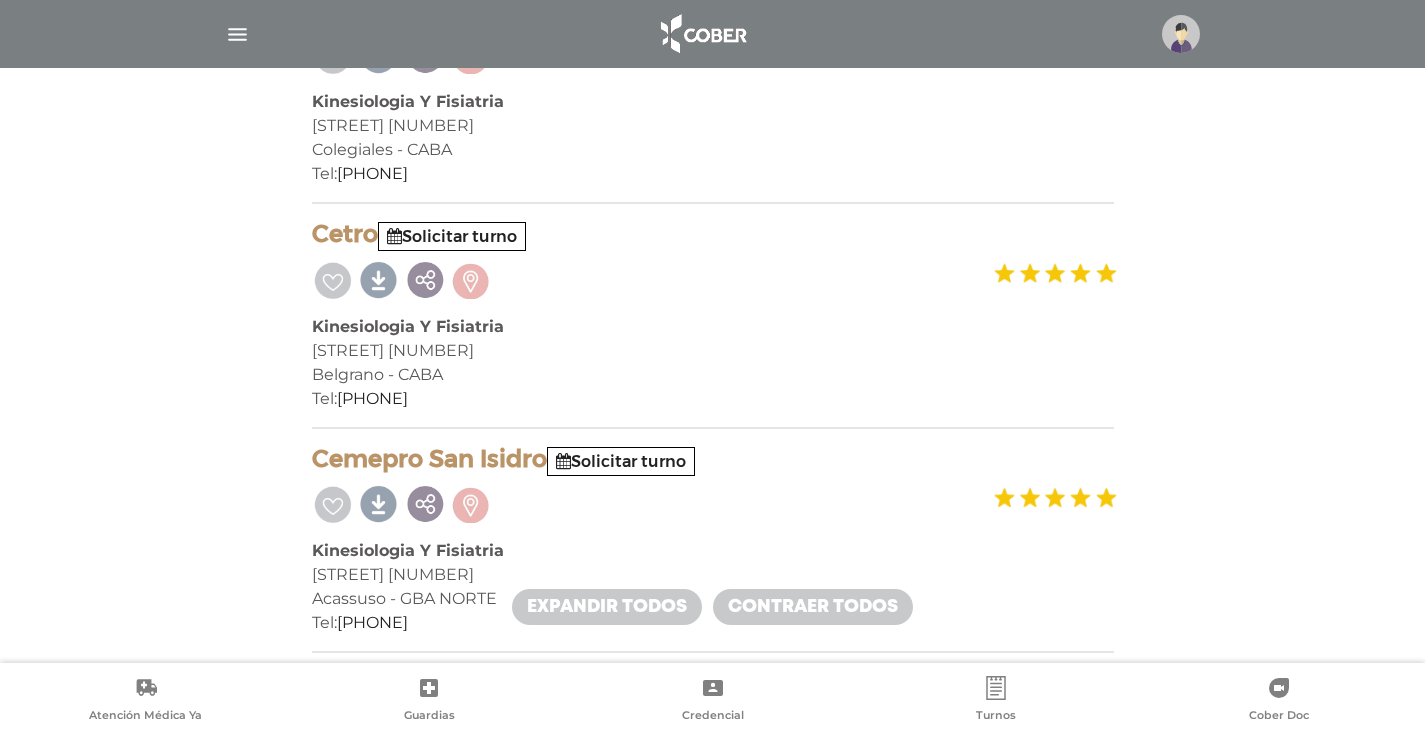 drag, startPoint x: 315, startPoint y: 231, endPoint x: 485, endPoint y: 379, distance: 225.39743 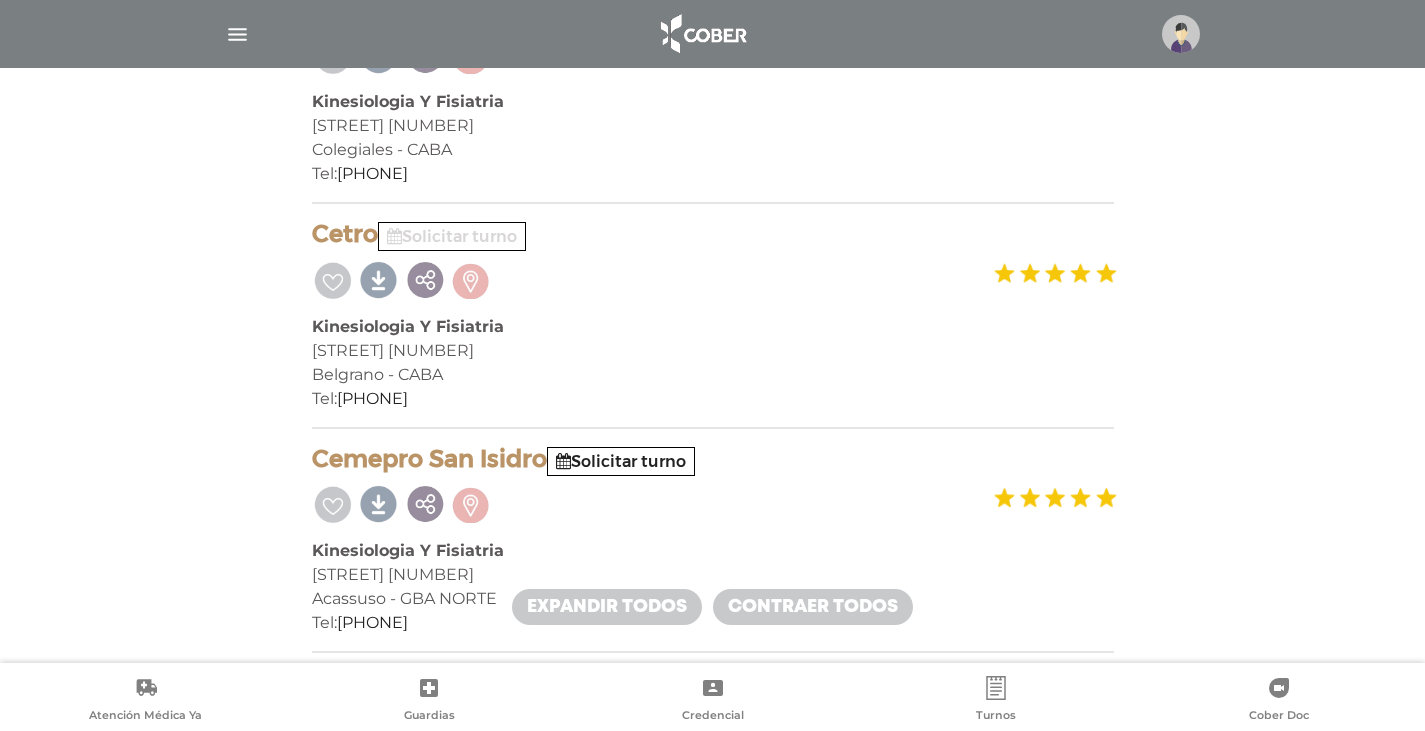 click on "Solicitar turno" at bounding box center [452, 236] 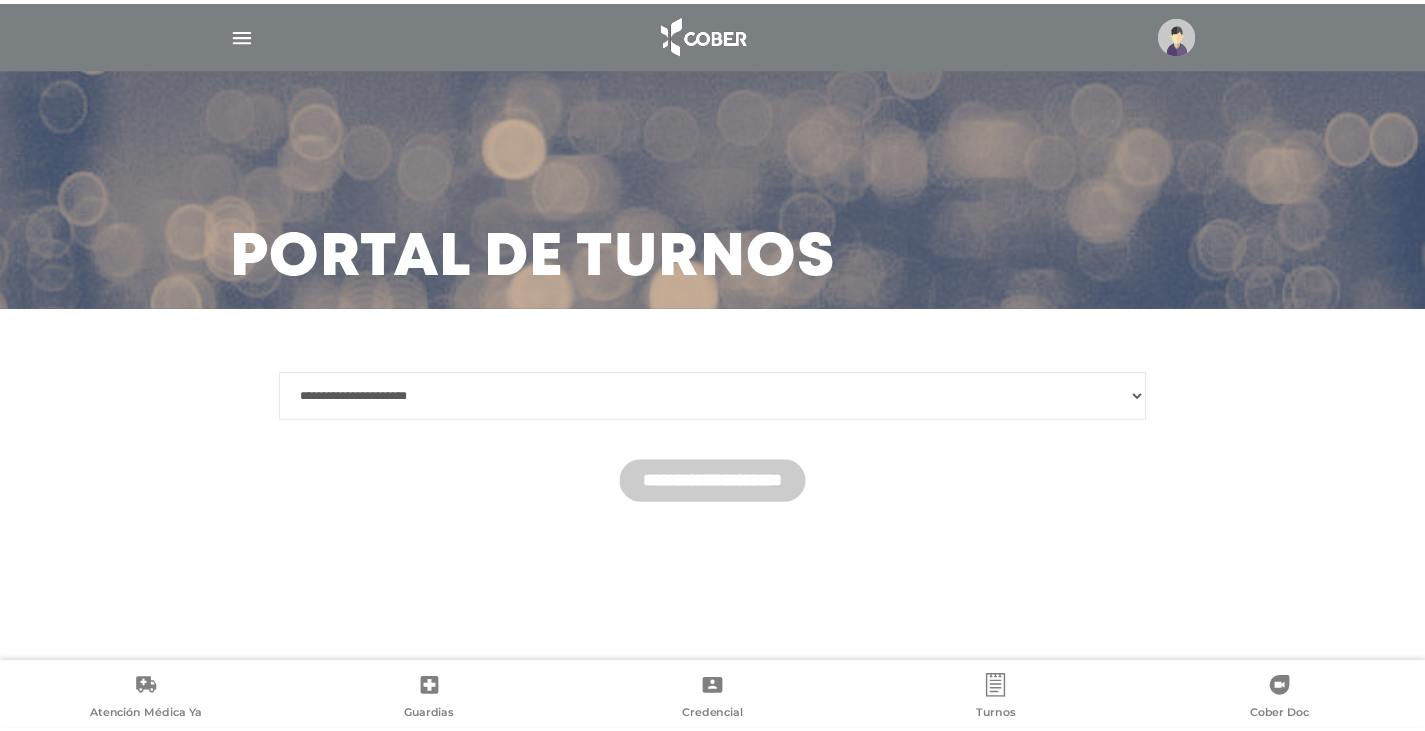 scroll, scrollTop: 0, scrollLeft: 0, axis: both 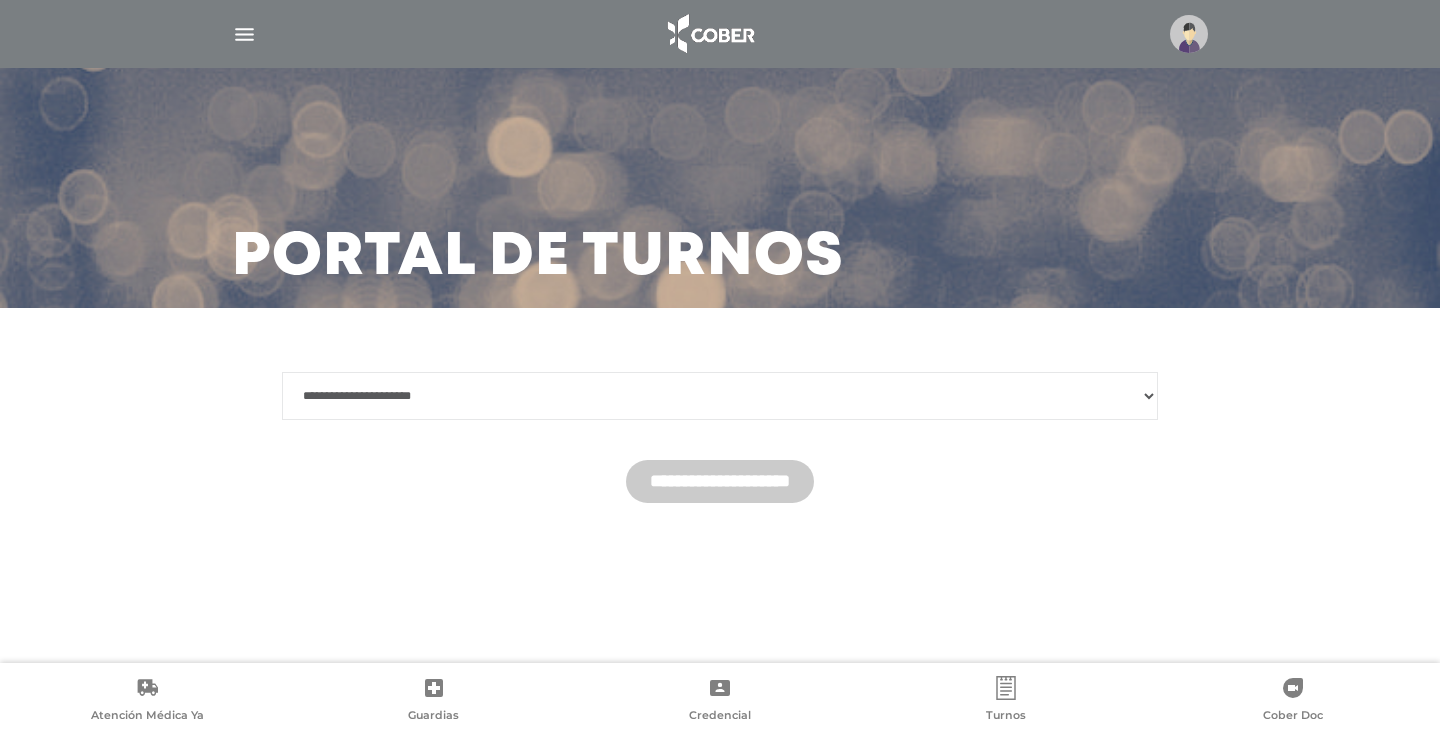 click on "**********" at bounding box center [720, 396] 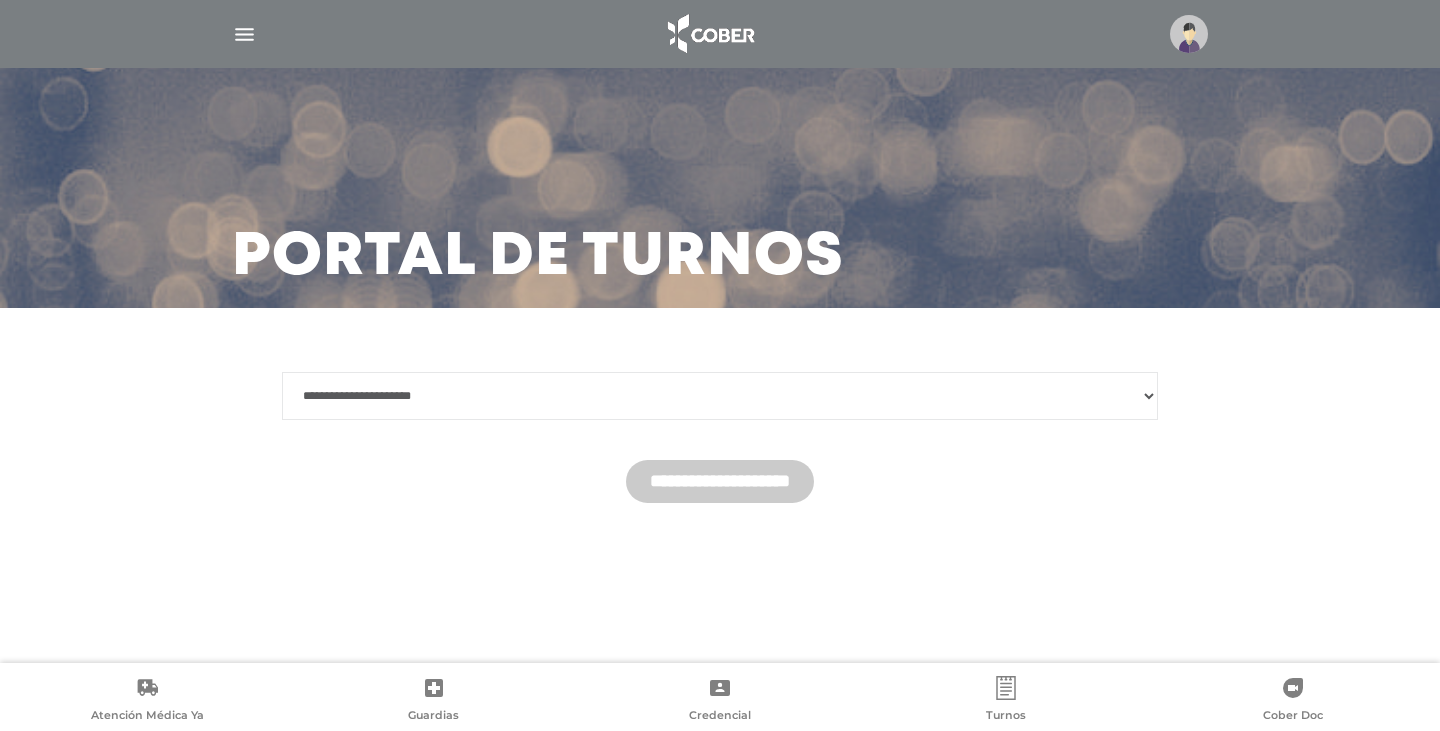 click on "**********" at bounding box center (720, 396) 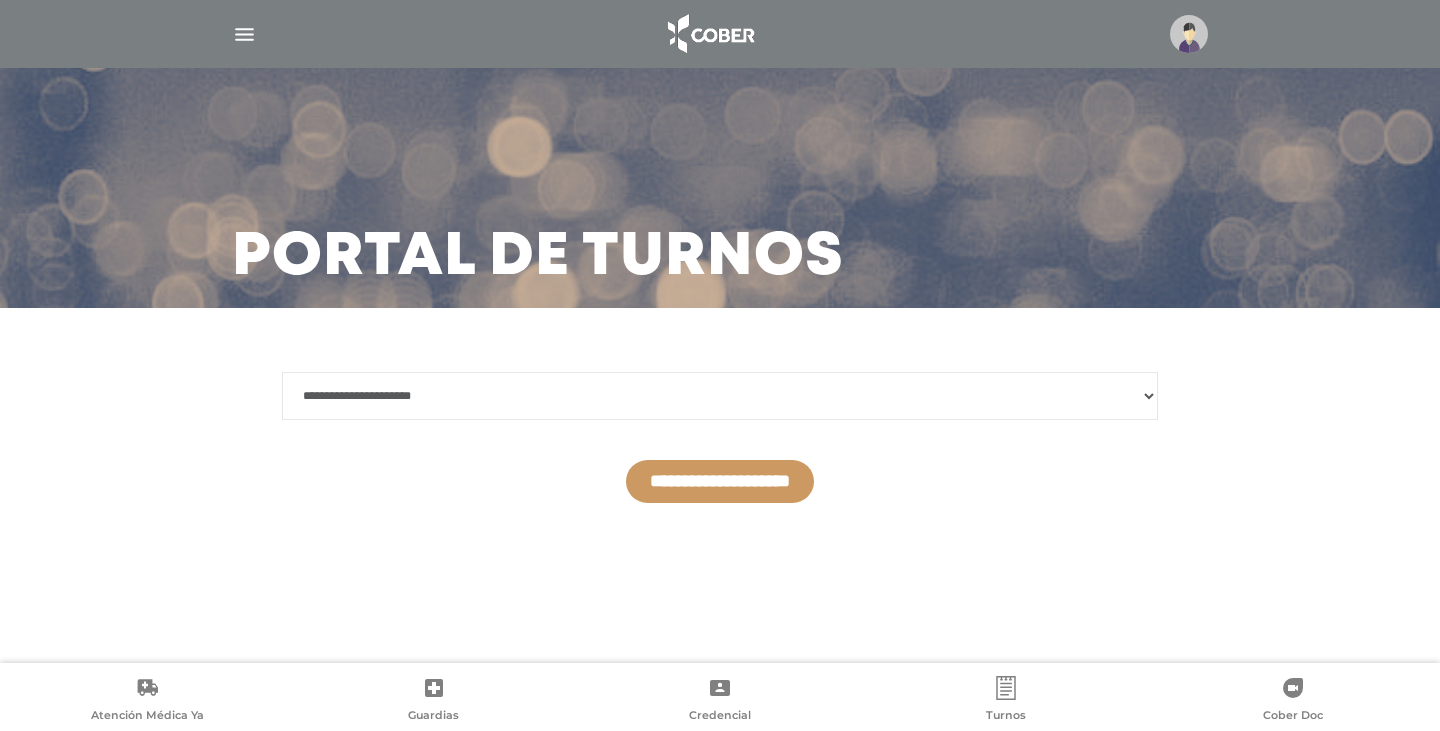 click on "**********" at bounding box center (720, 481) 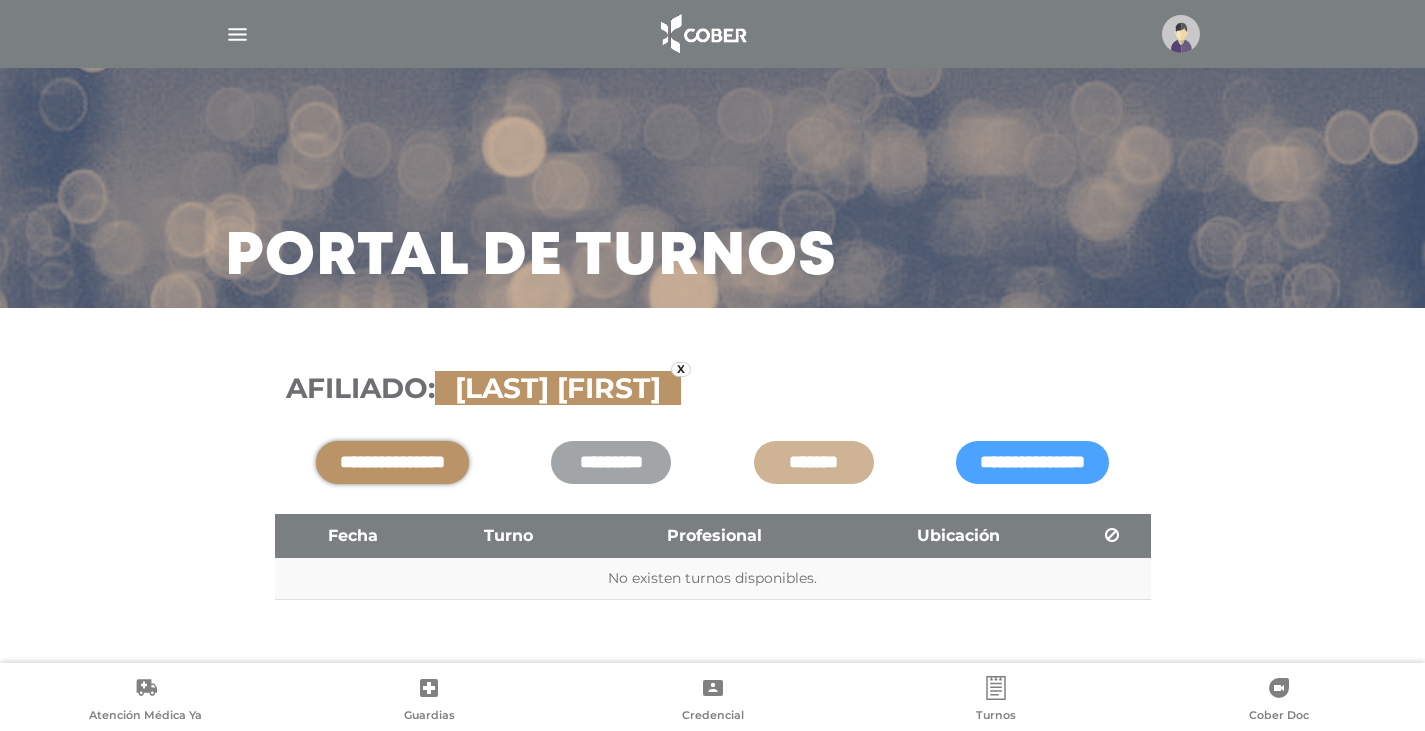 scroll, scrollTop: 24, scrollLeft: 0, axis: vertical 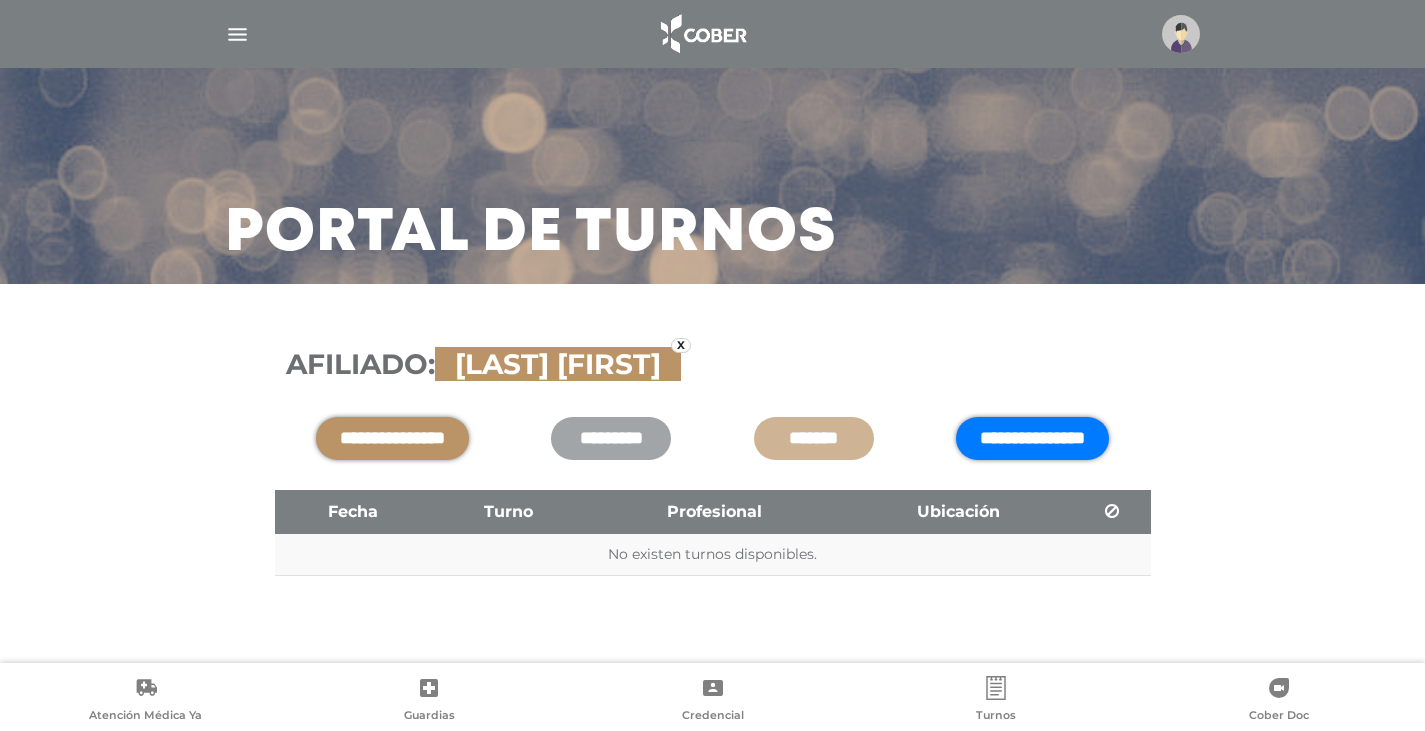 click on "**********" at bounding box center (1032, 438) 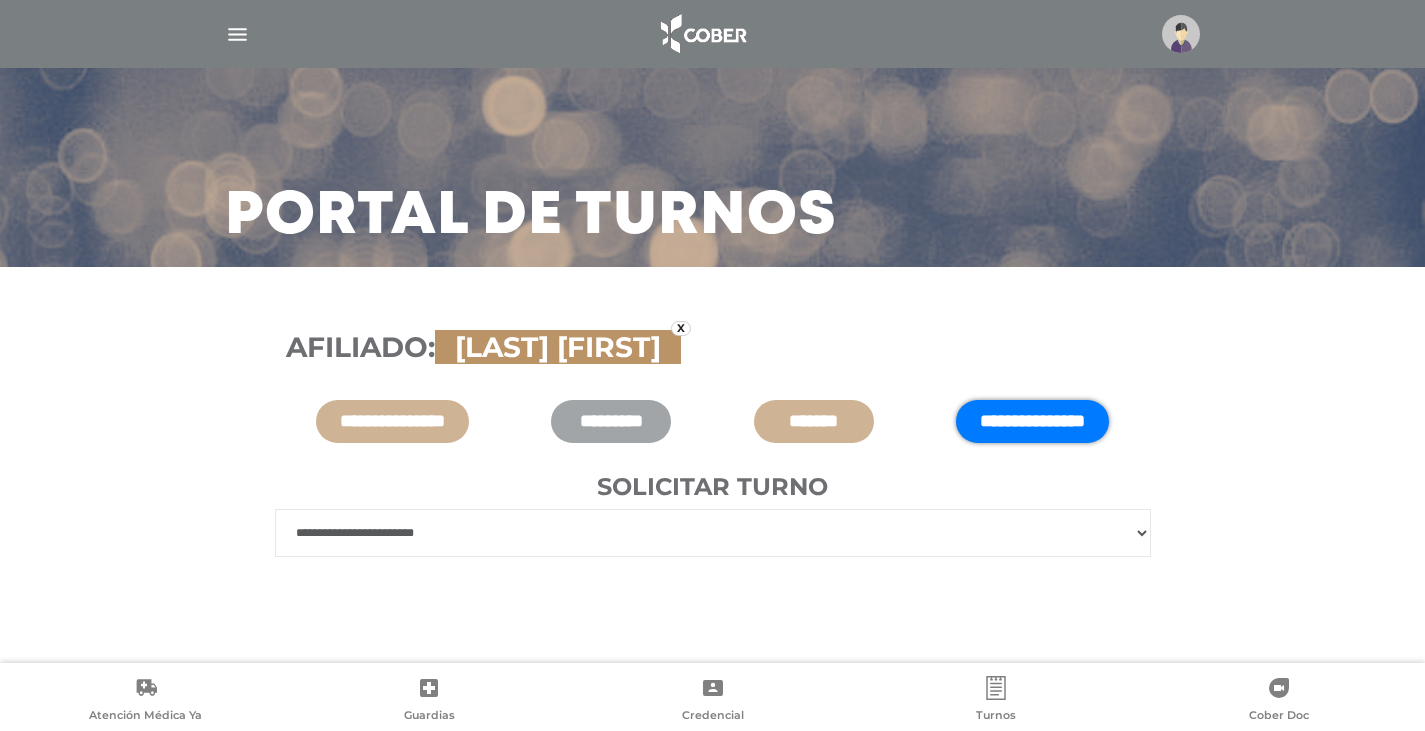 scroll, scrollTop: 47, scrollLeft: 0, axis: vertical 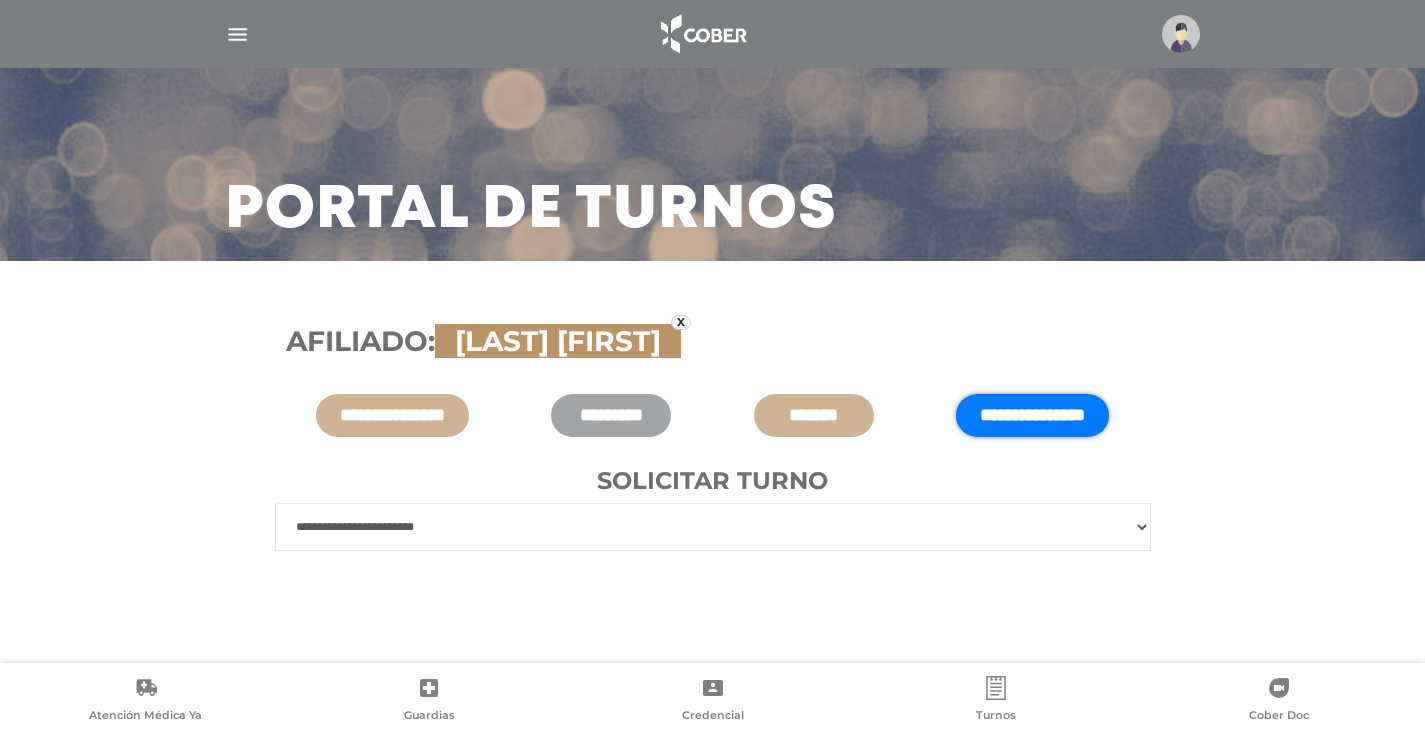 click on "**********" at bounding box center (713, 527) 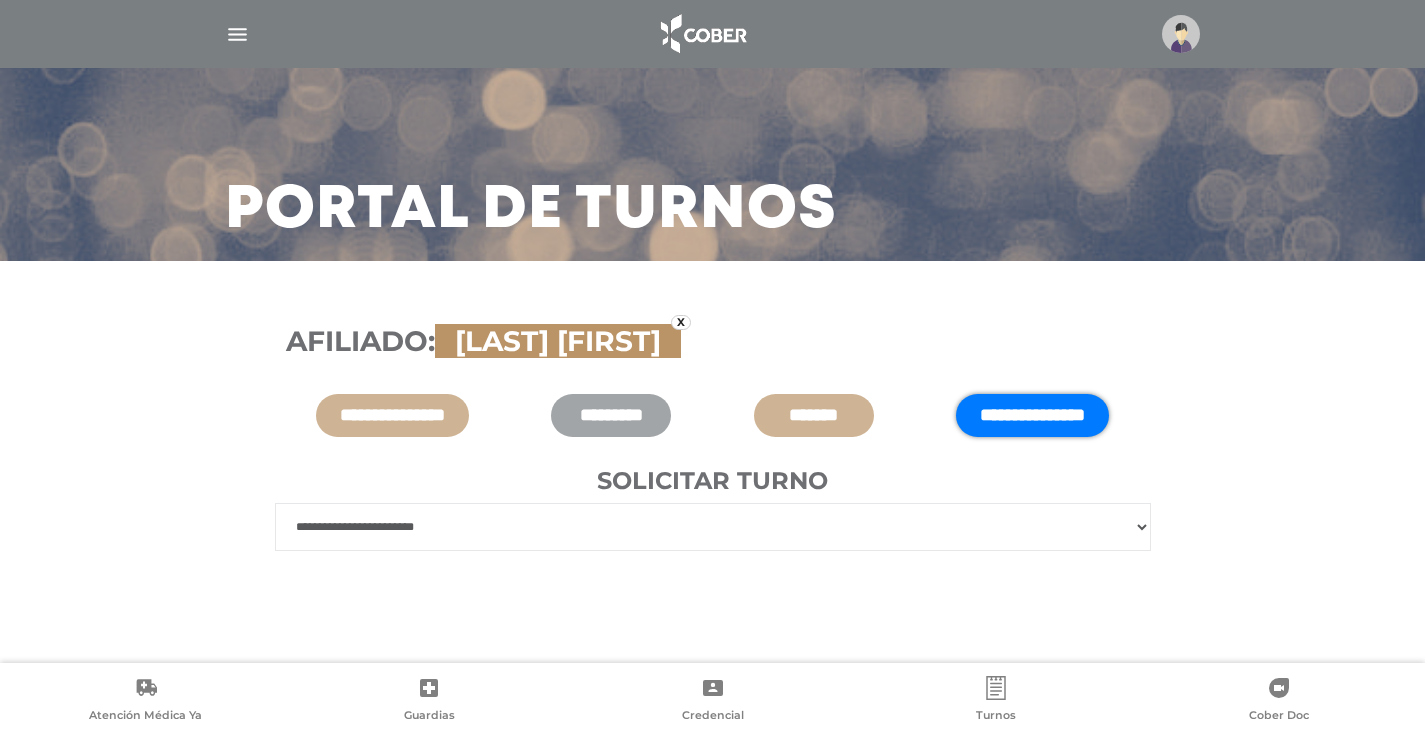 select on "**" 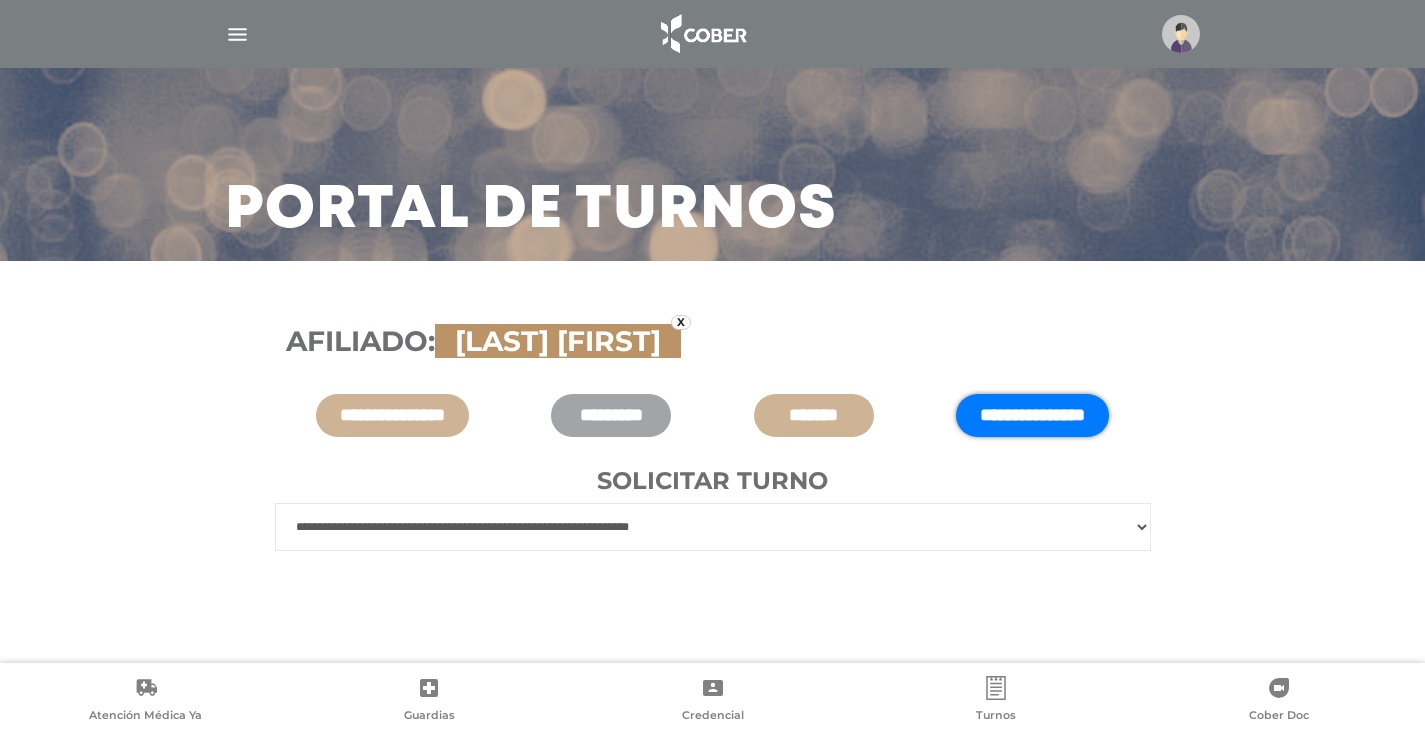 click on "**********" at bounding box center [713, 527] 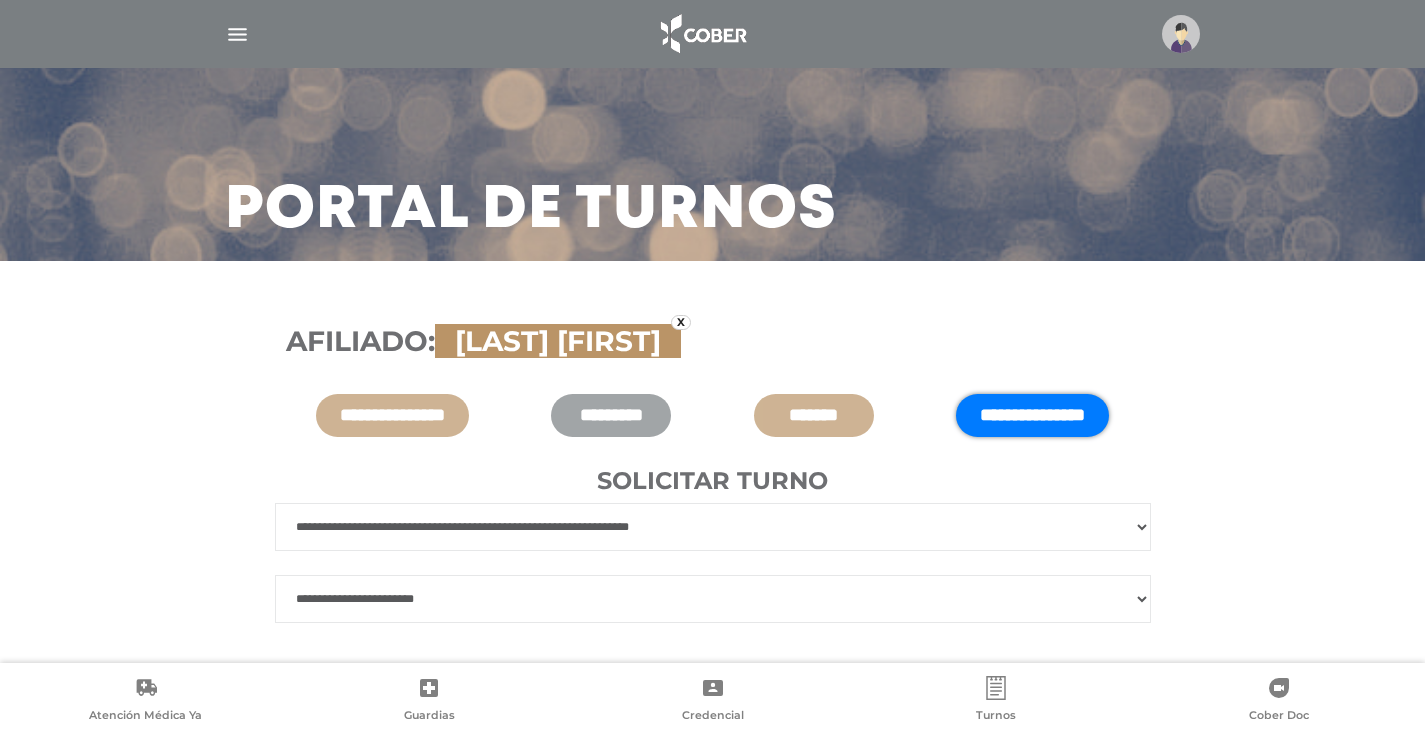 click on "**********" at bounding box center (713, 599) 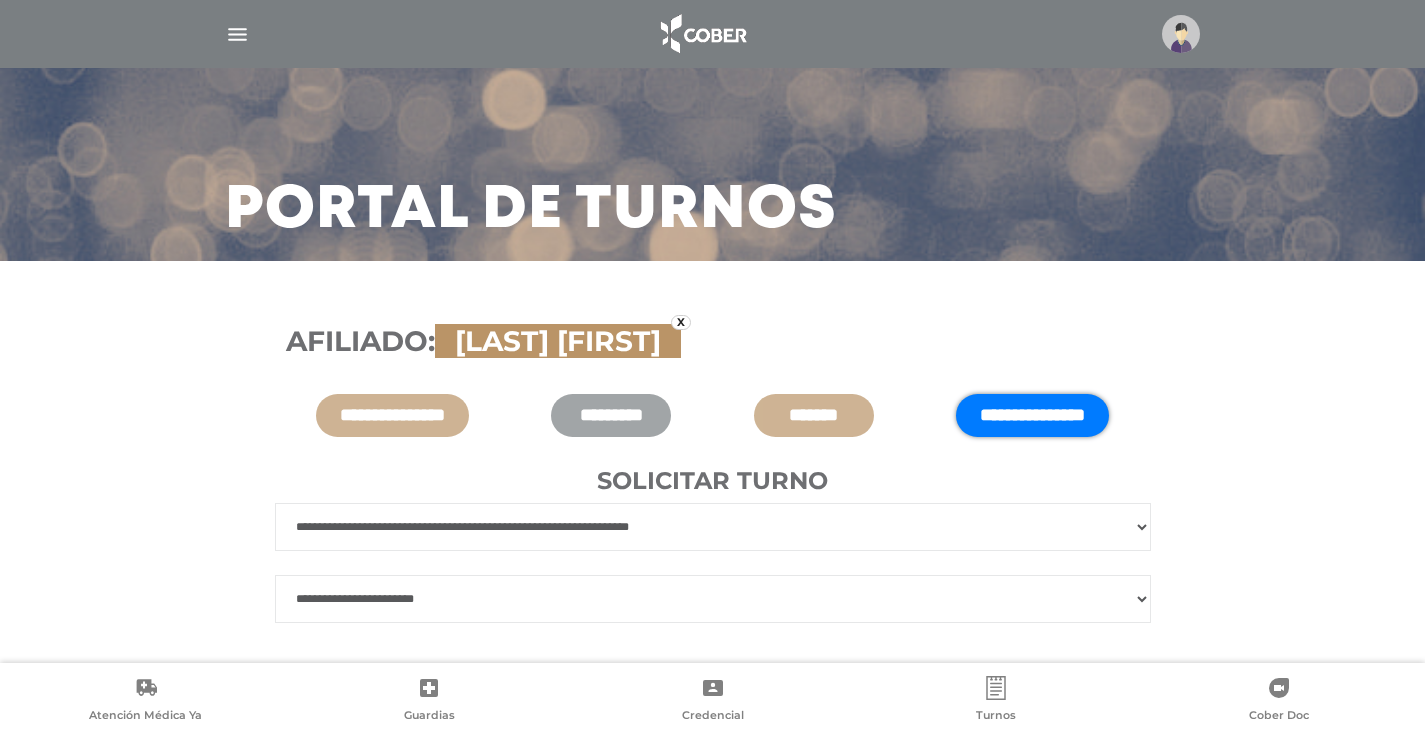 click on "**********" at bounding box center [713, 527] 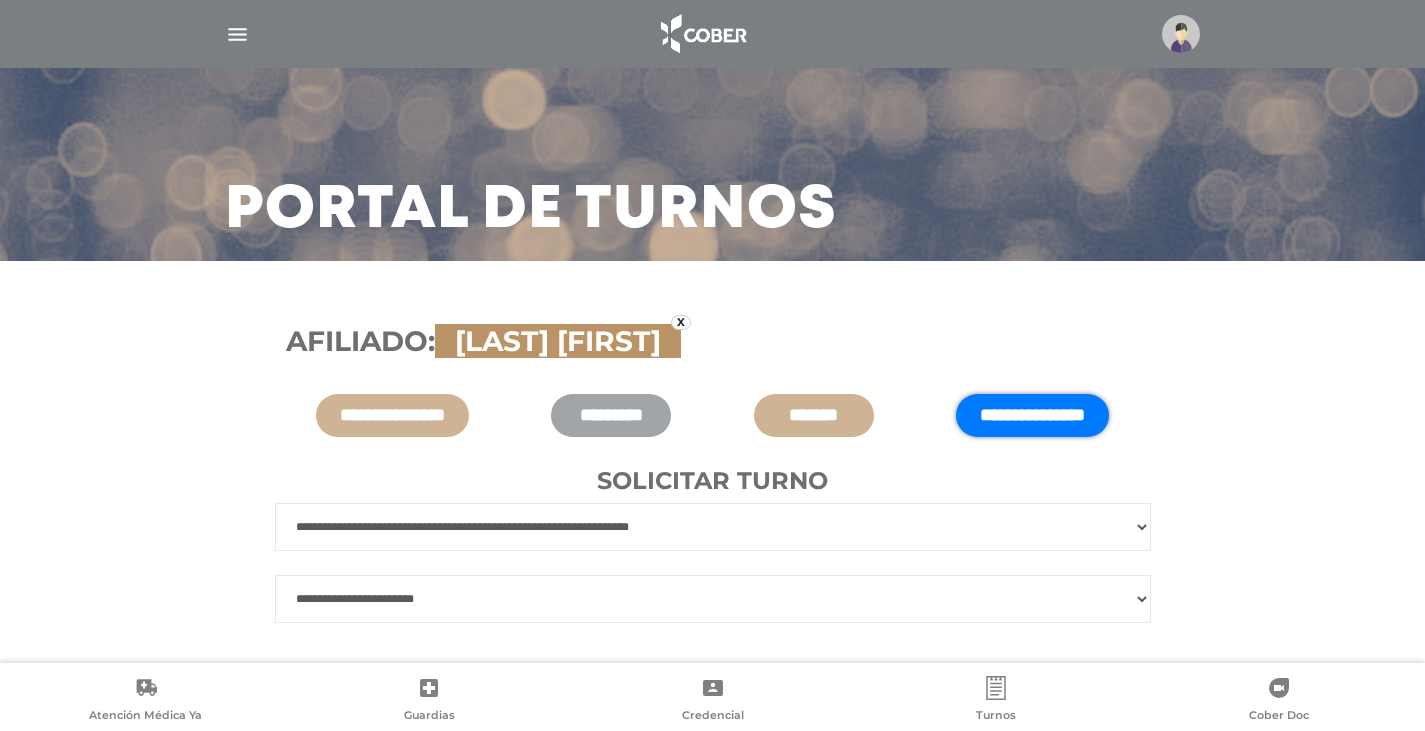 click on "**********" at bounding box center [713, 599] 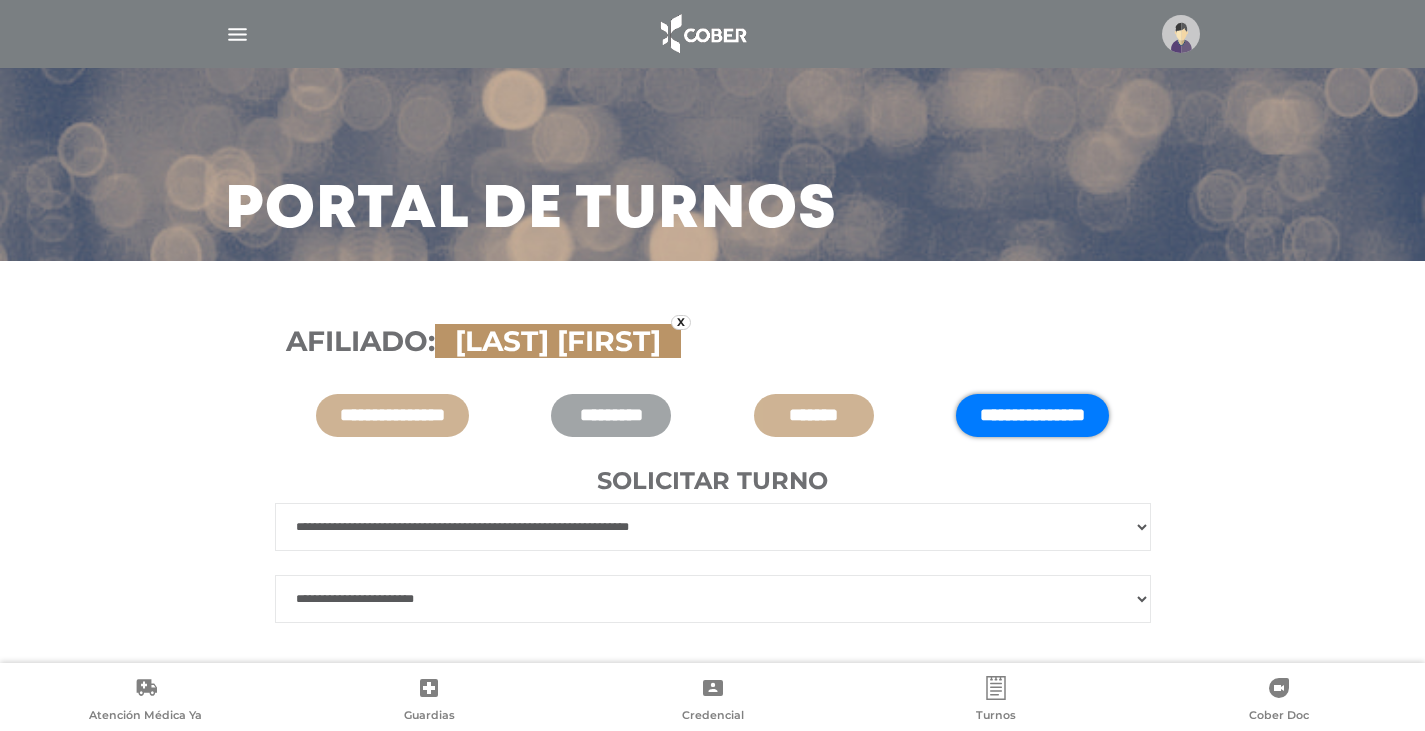 select on "**" 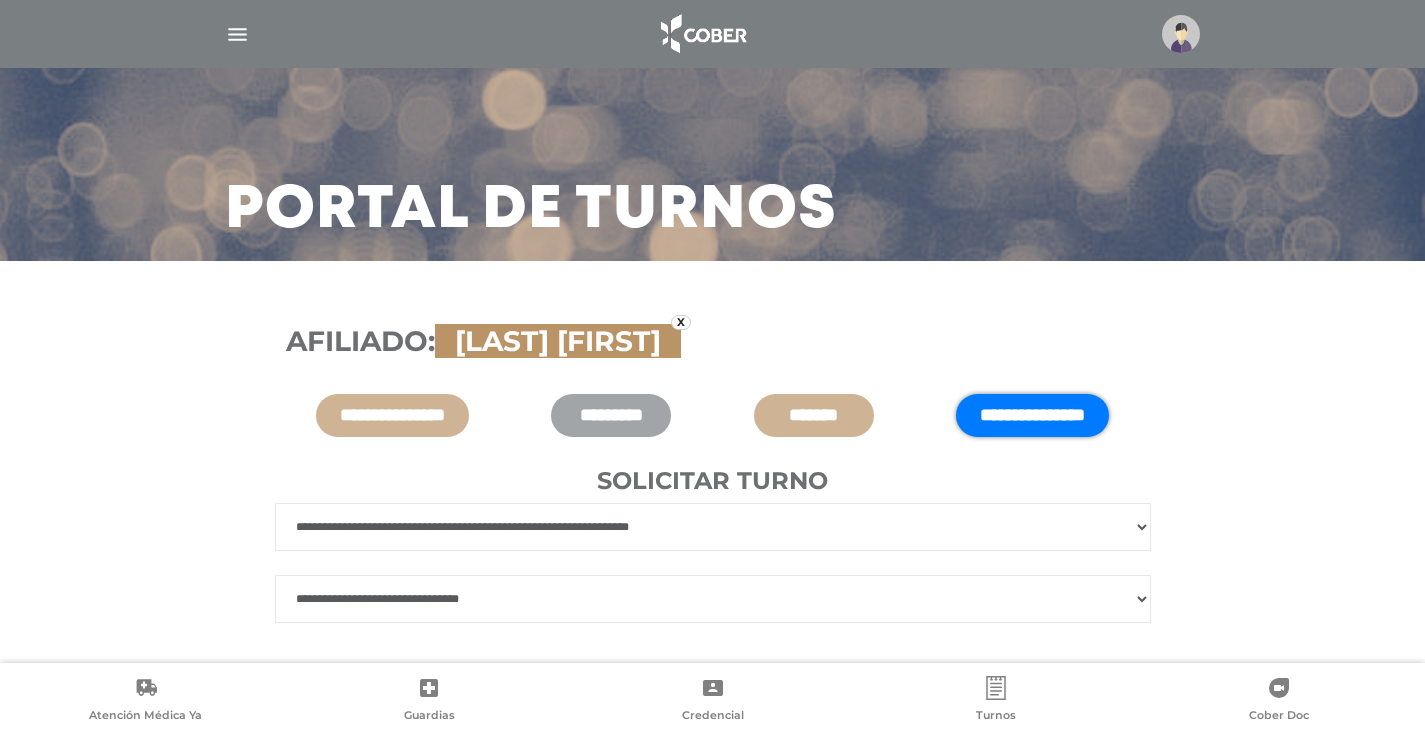 click on "**********" at bounding box center (713, 599) 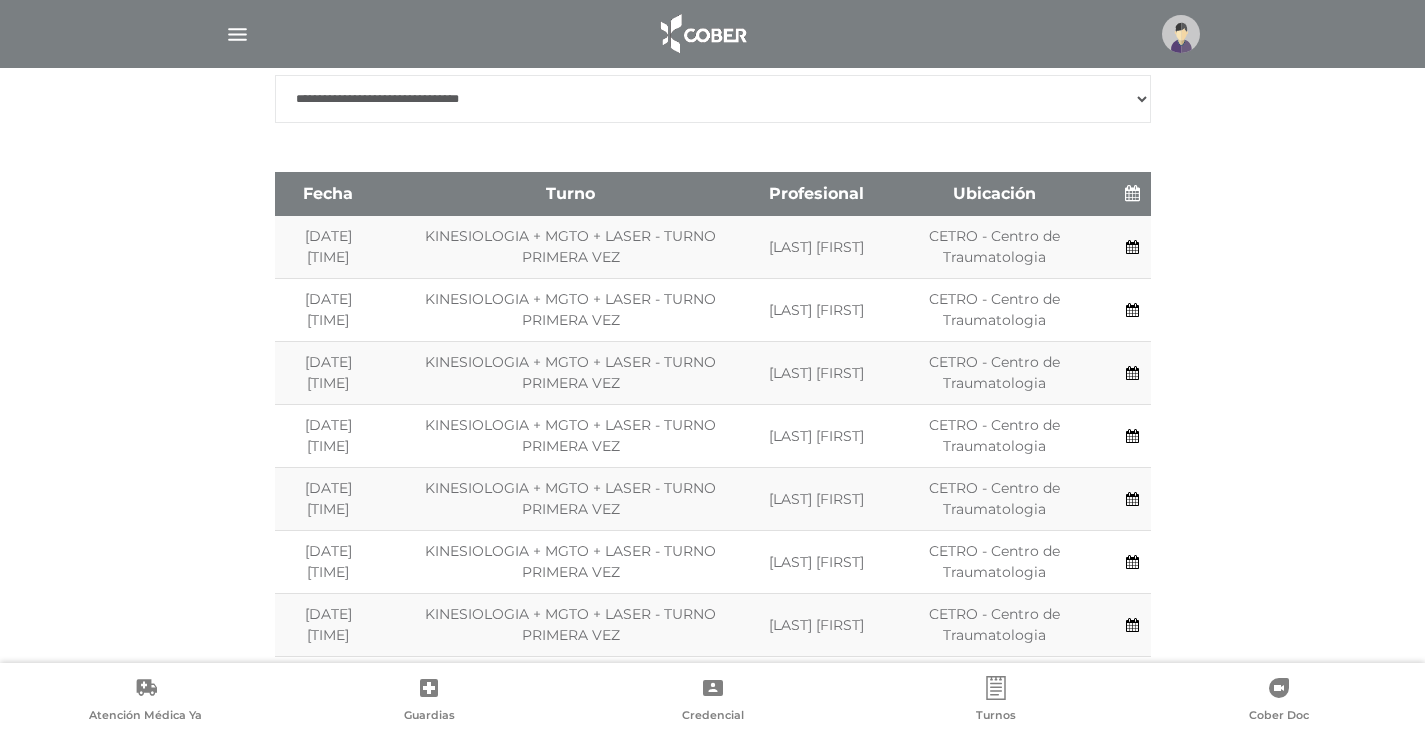 scroll, scrollTop: 447, scrollLeft: 0, axis: vertical 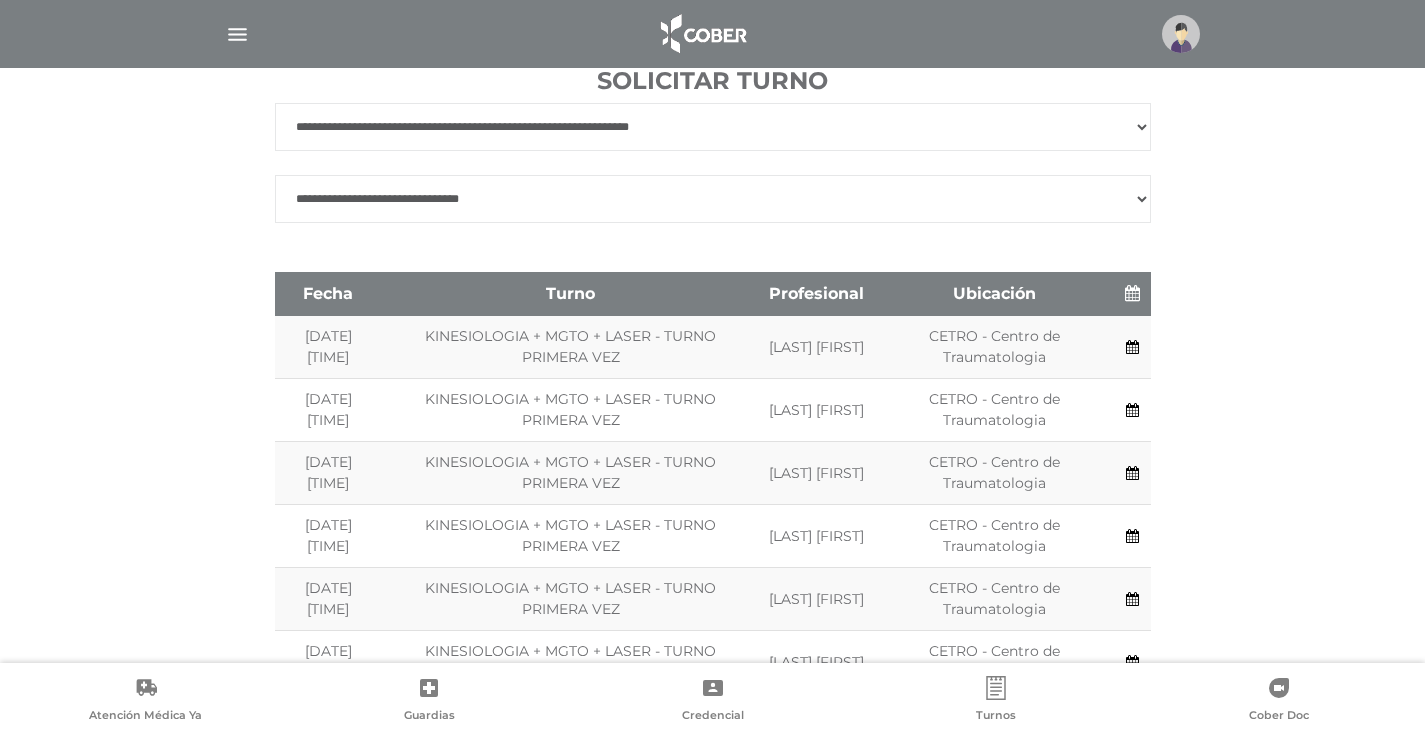 click on "**********" at bounding box center [712, 1266] 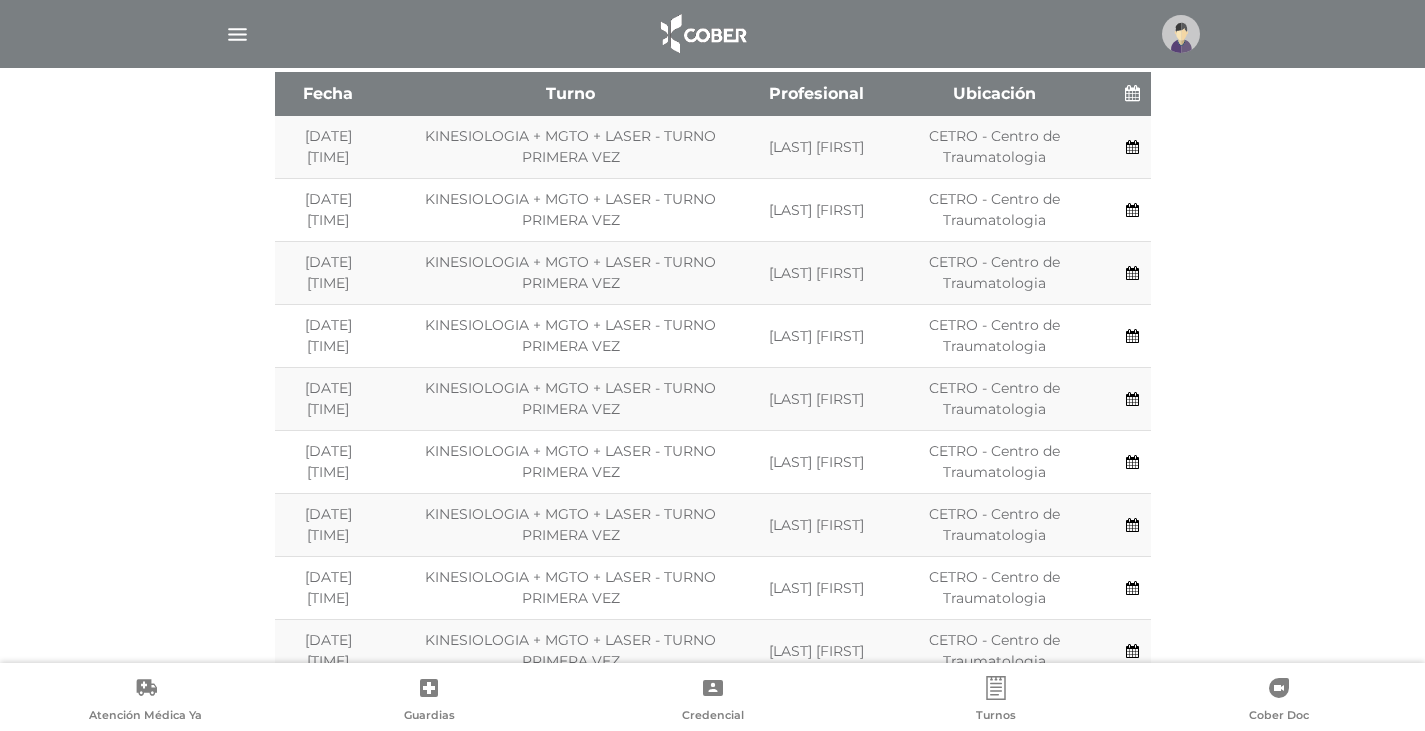 scroll, scrollTop: 647, scrollLeft: 0, axis: vertical 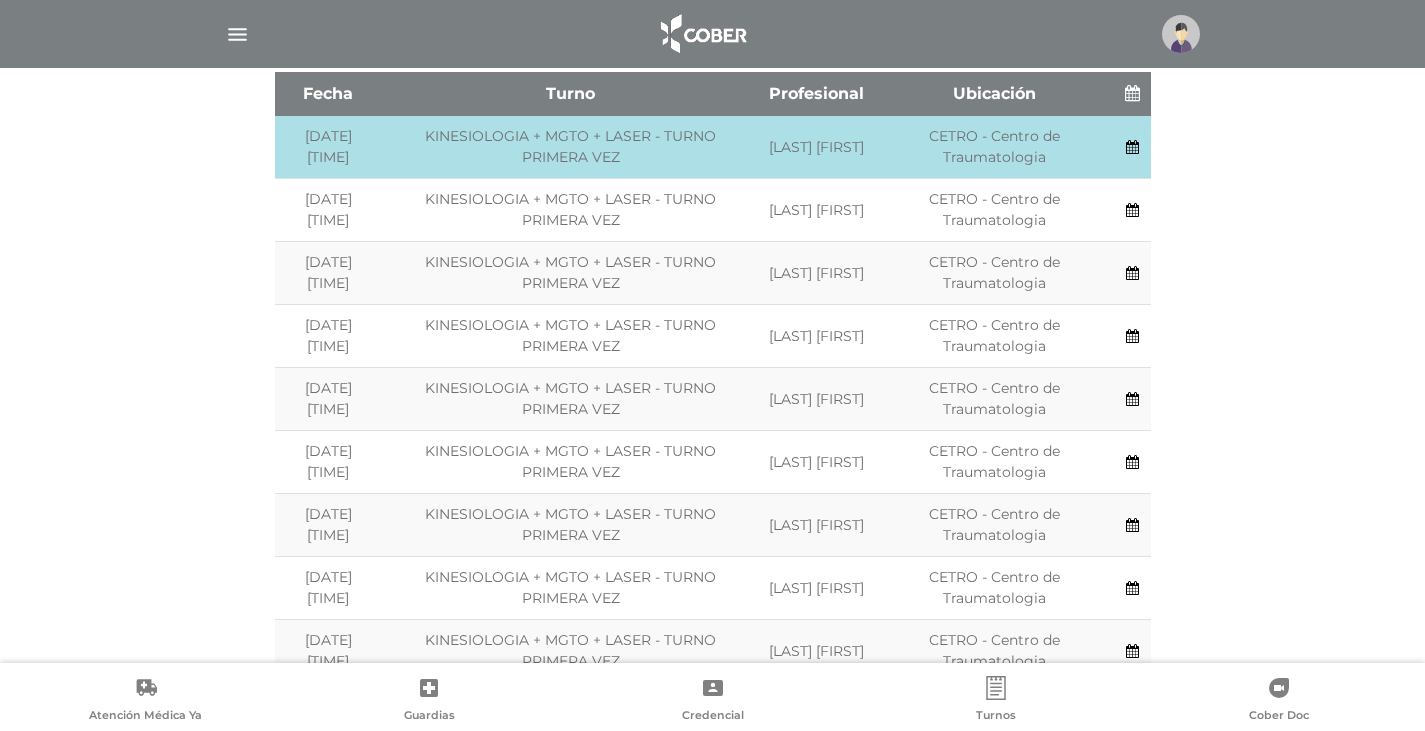 click at bounding box center [1132, 147] 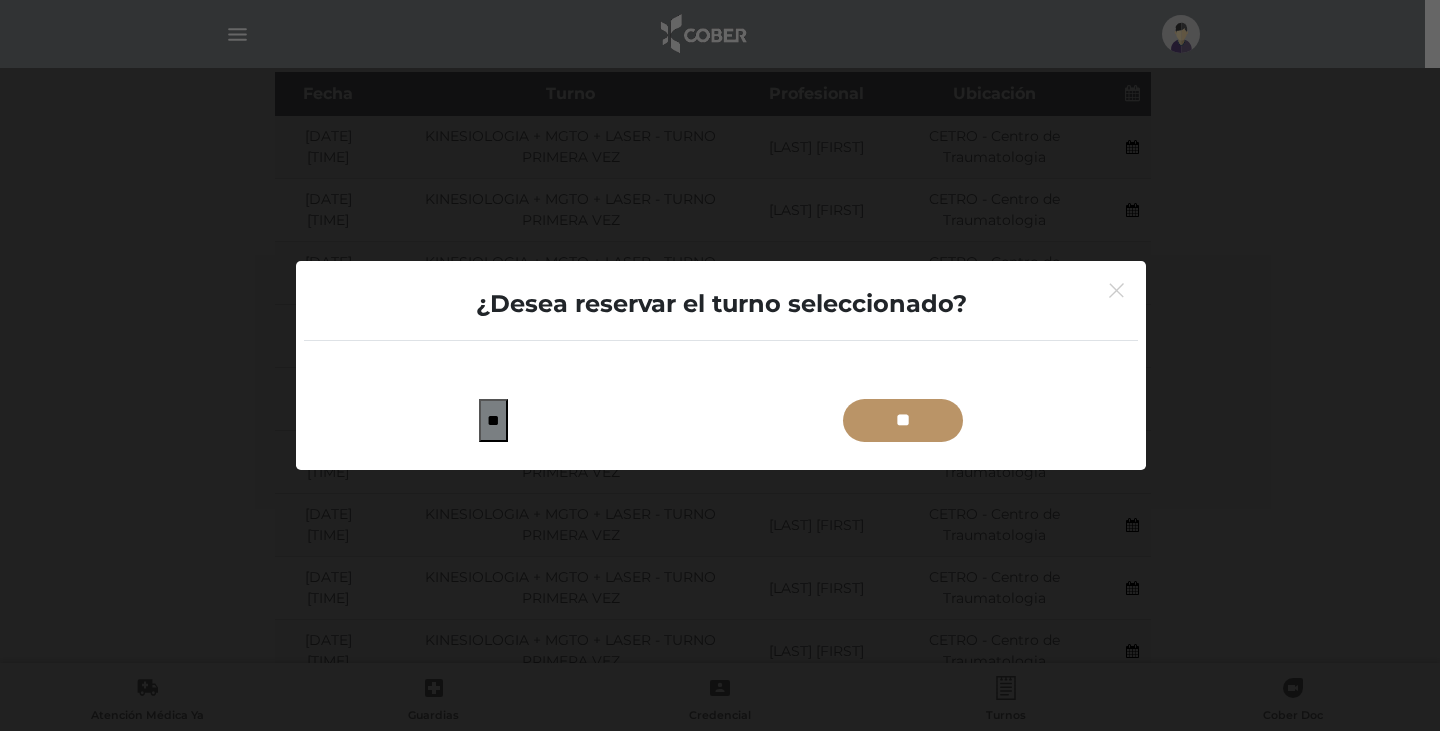 click on "**" at bounding box center (493, 420) 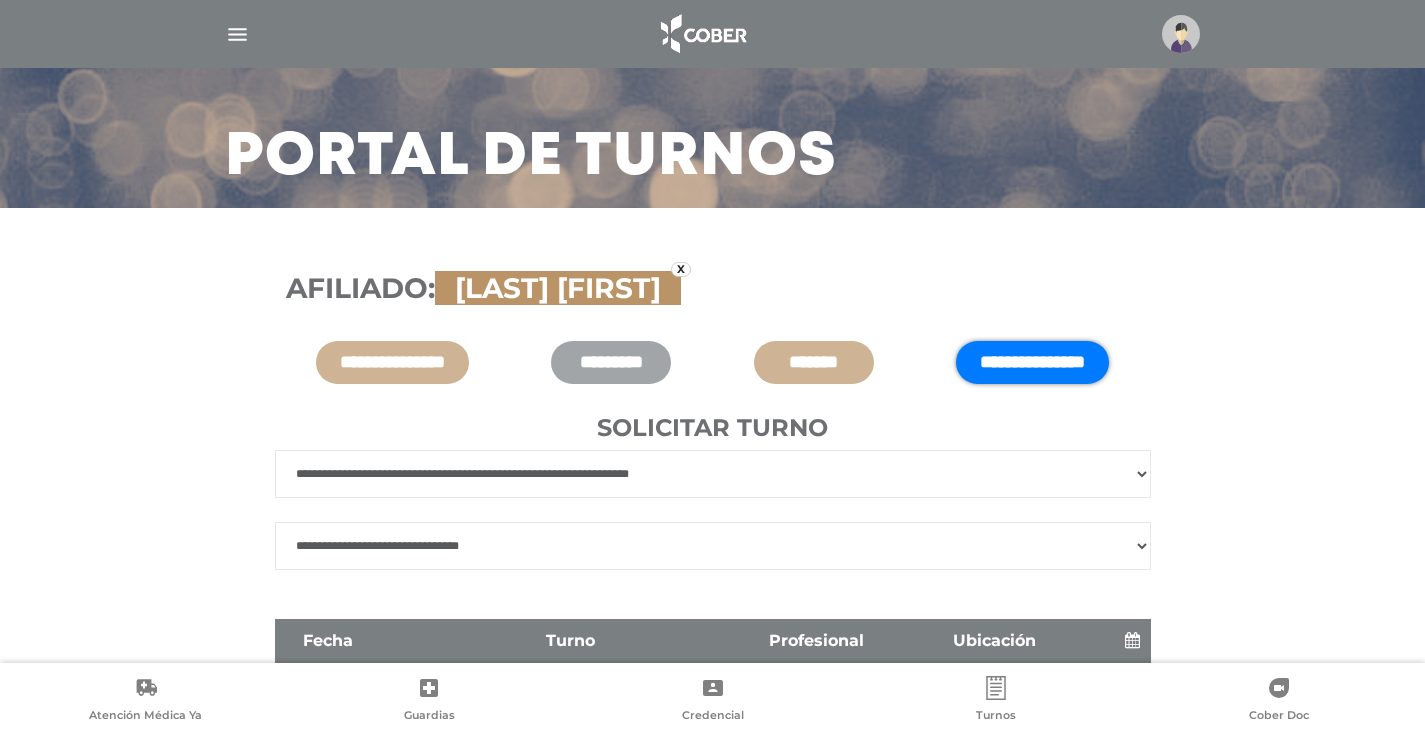 scroll, scrollTop: 100, scrollLeft: 0, axis: vertical 